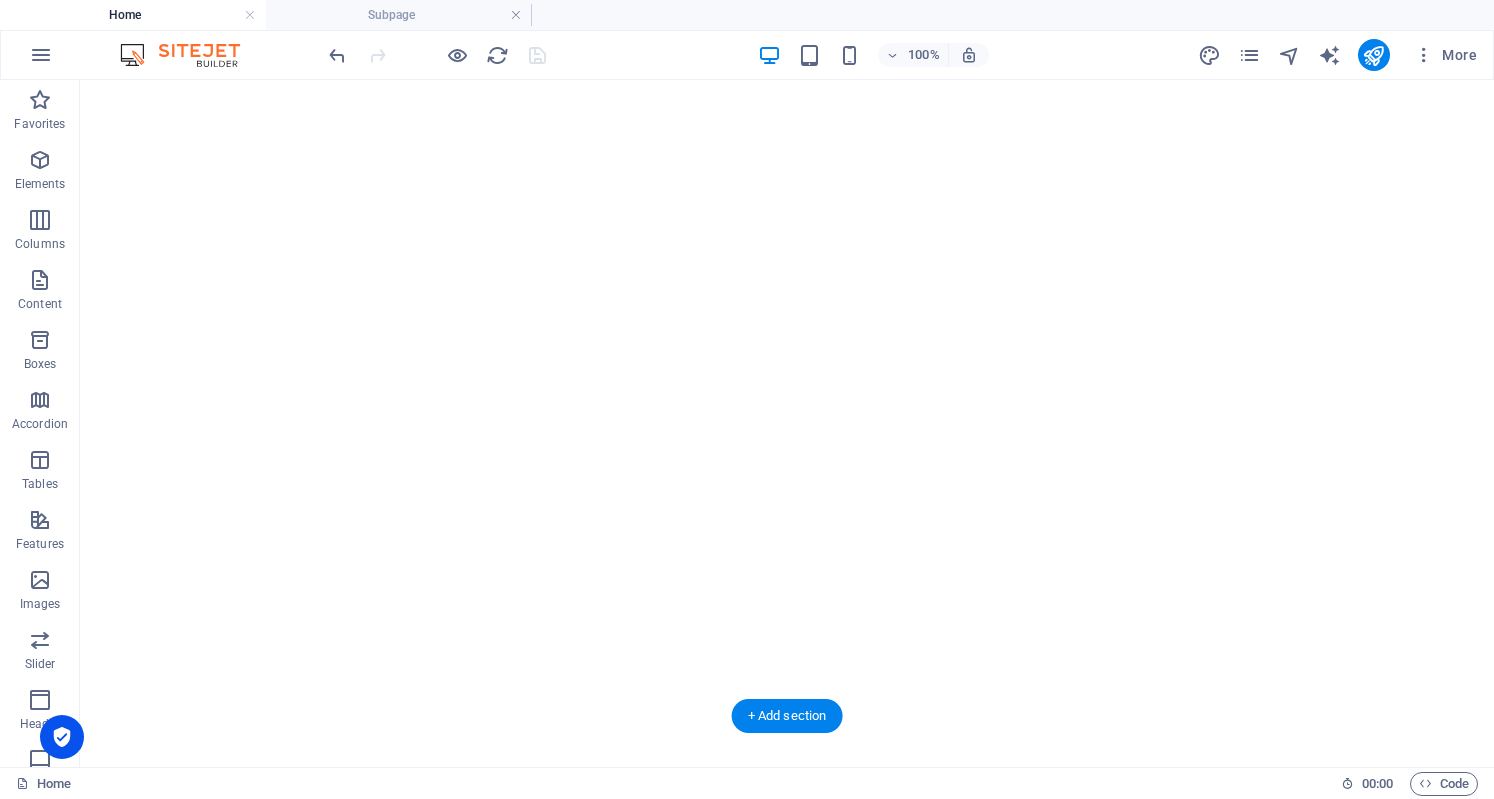 scroll, scrollTop: 0, scrollLeft: 0, axis: both 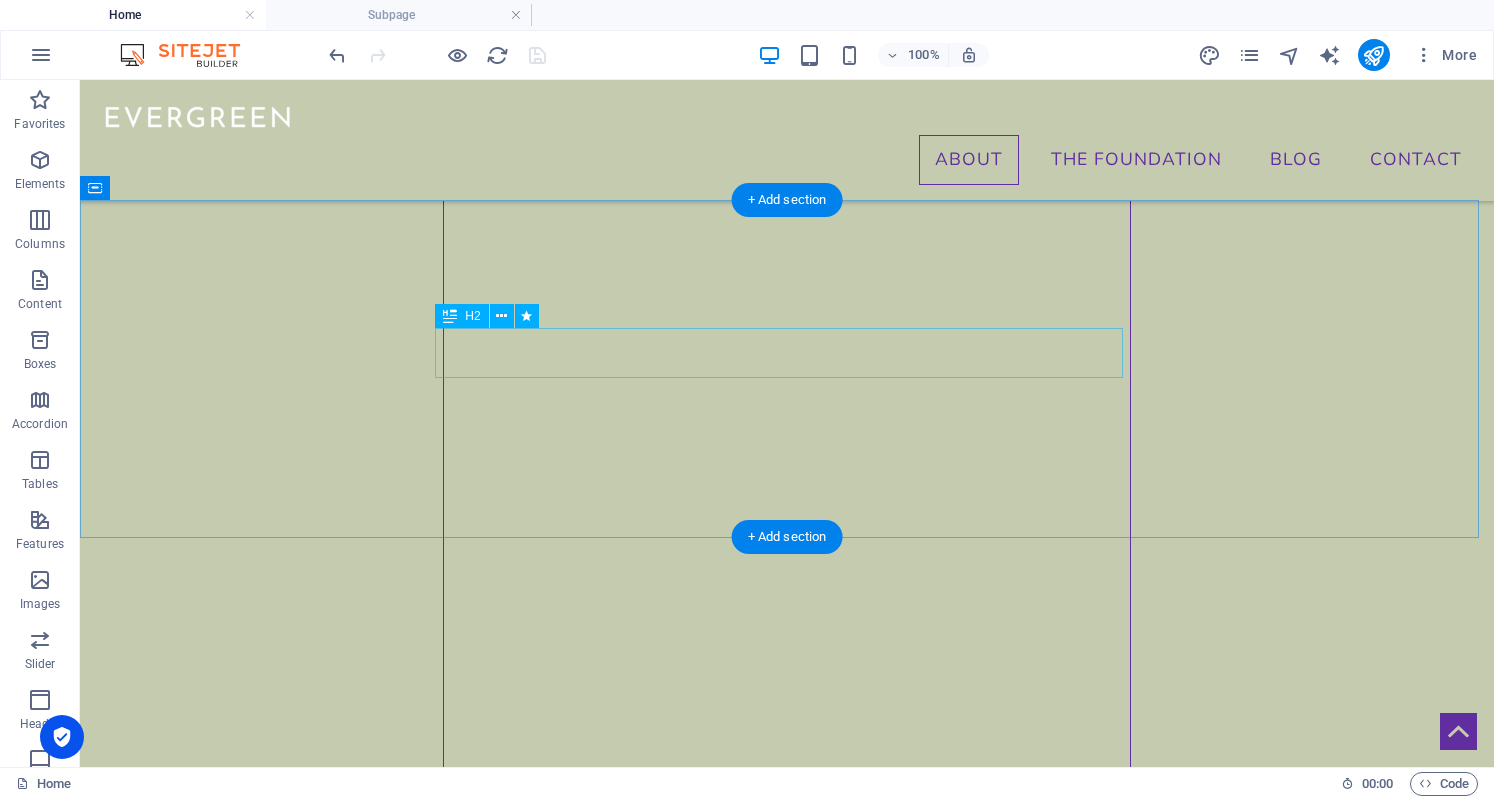 click on "[PERSON_NAME] Bio" at bounding box center [787, 24884] 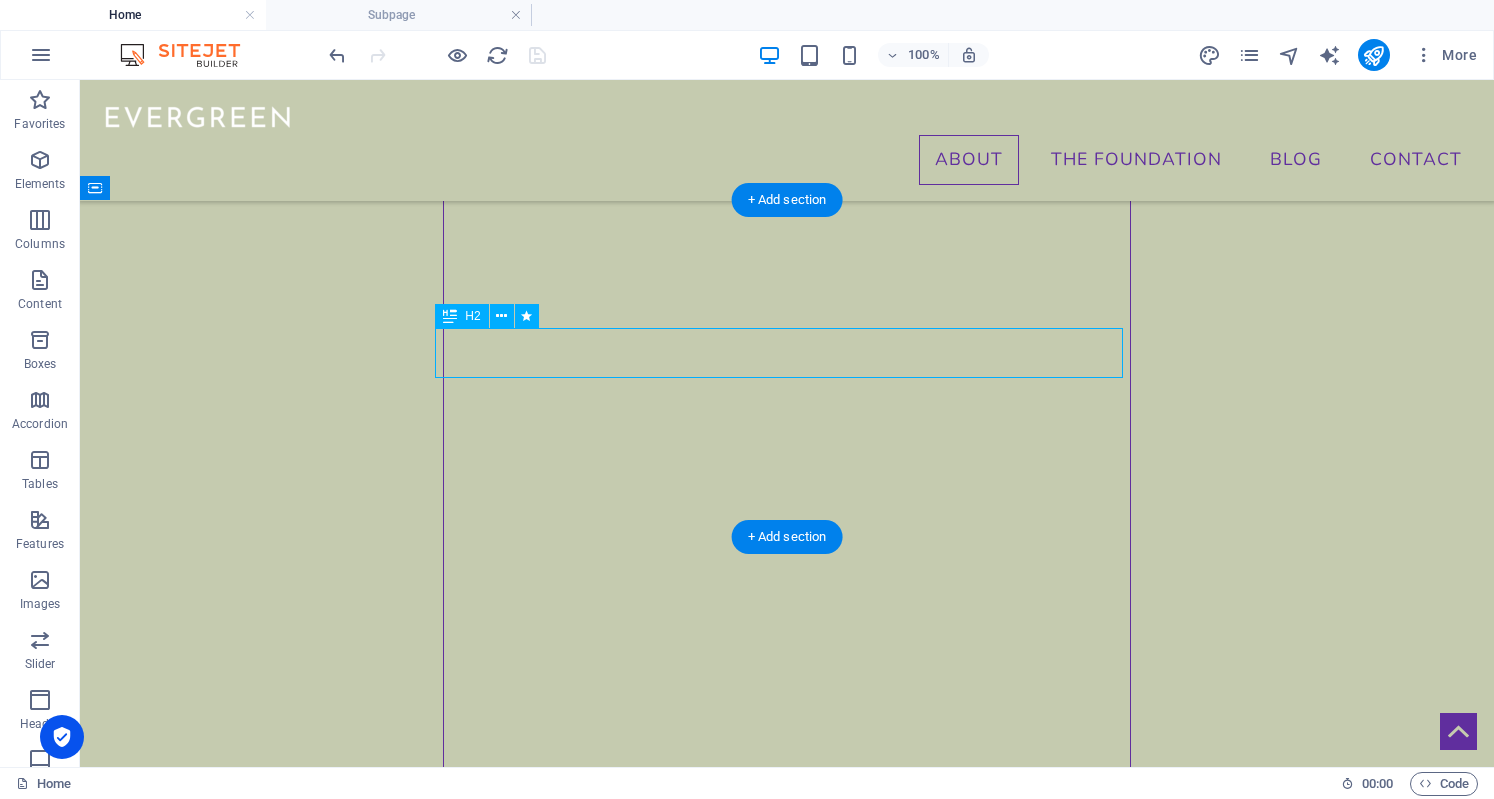 click on "[PERSON_NAME] Bio" at bounding box center [787, 24884] 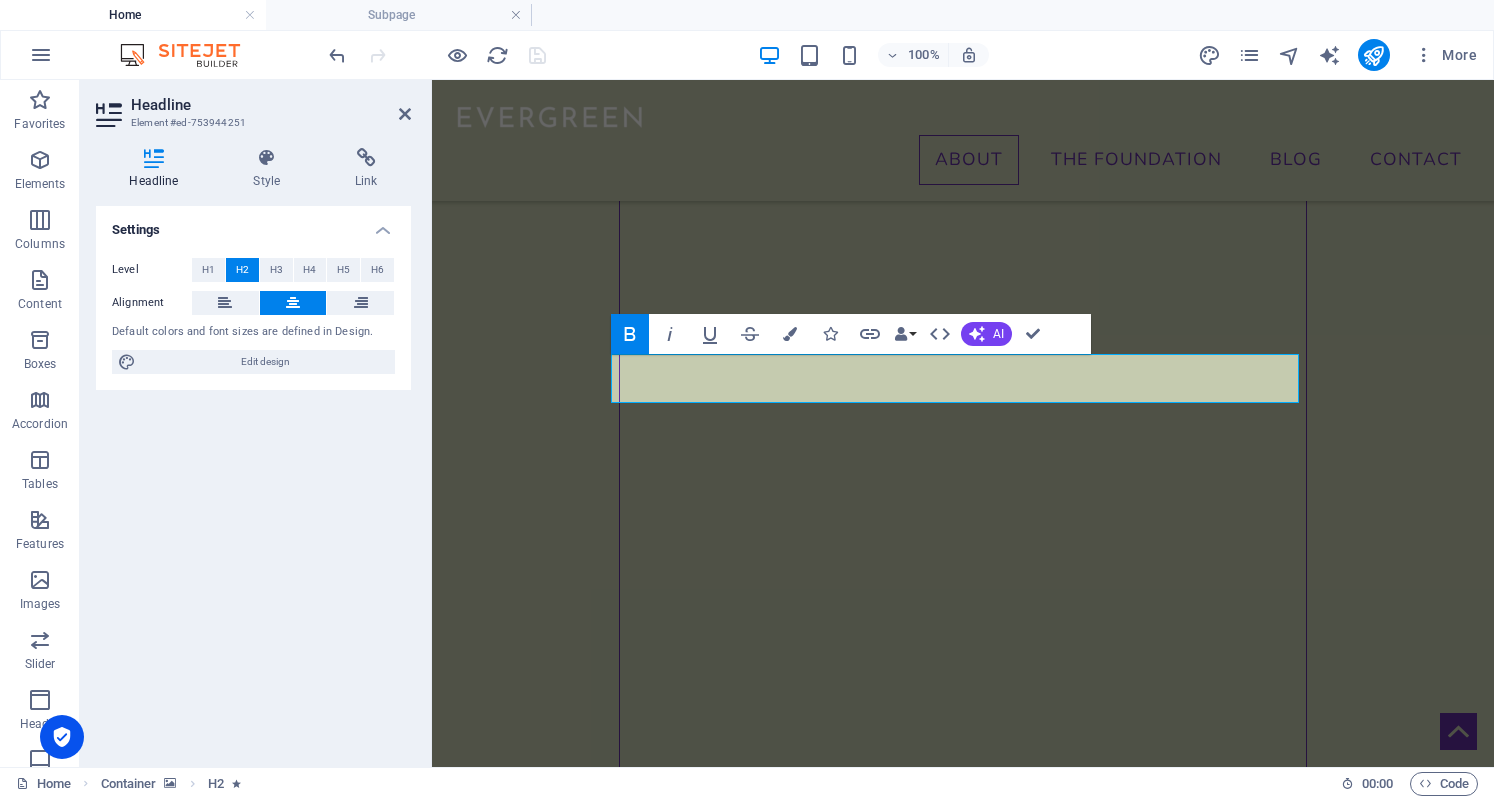 scroll, scrollTop: 6538, scrollLeft: 0, axis: vertical 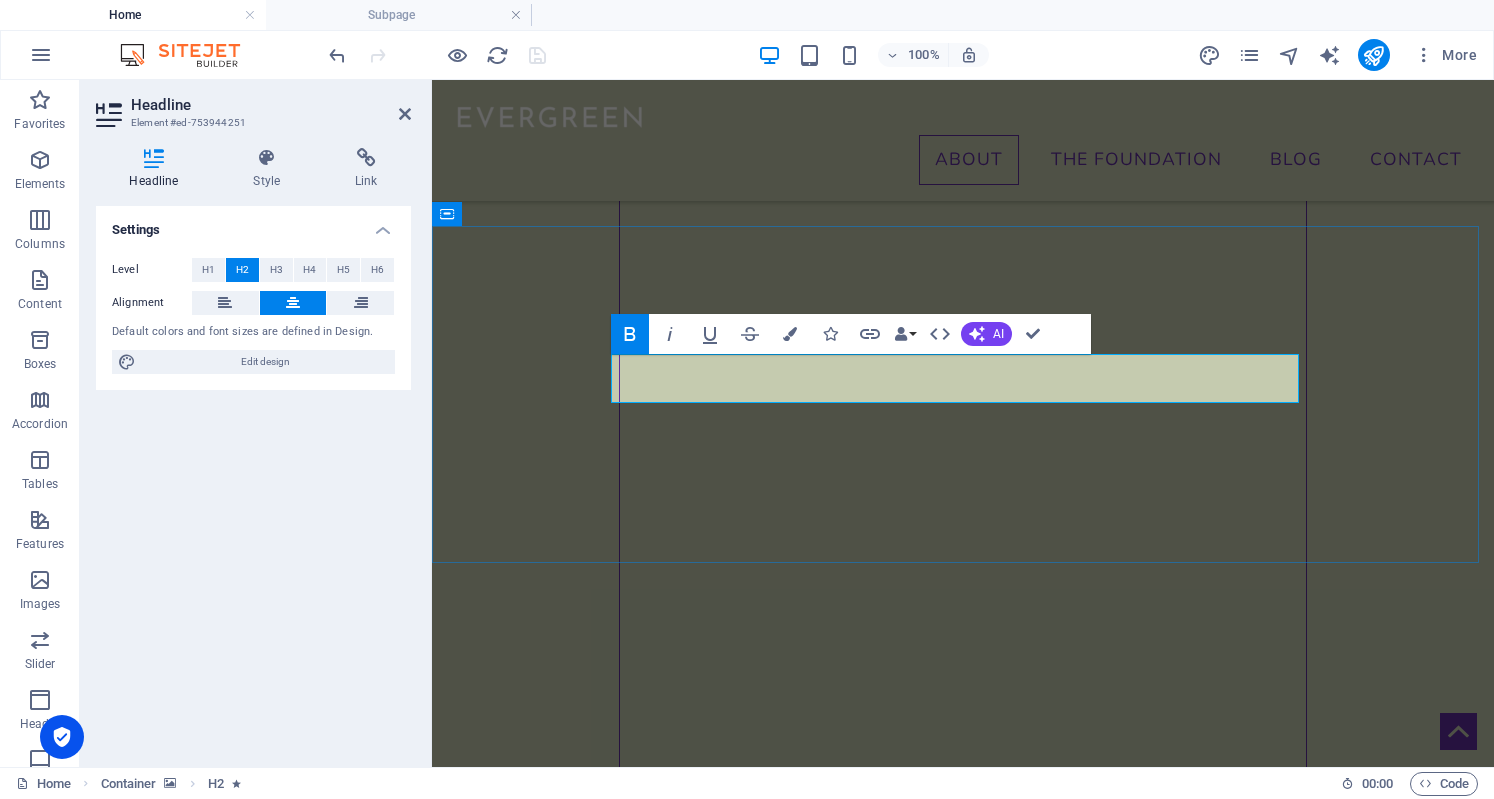 click on "[PERSON_NAME] Bio" at bounding box center [963, 24862] 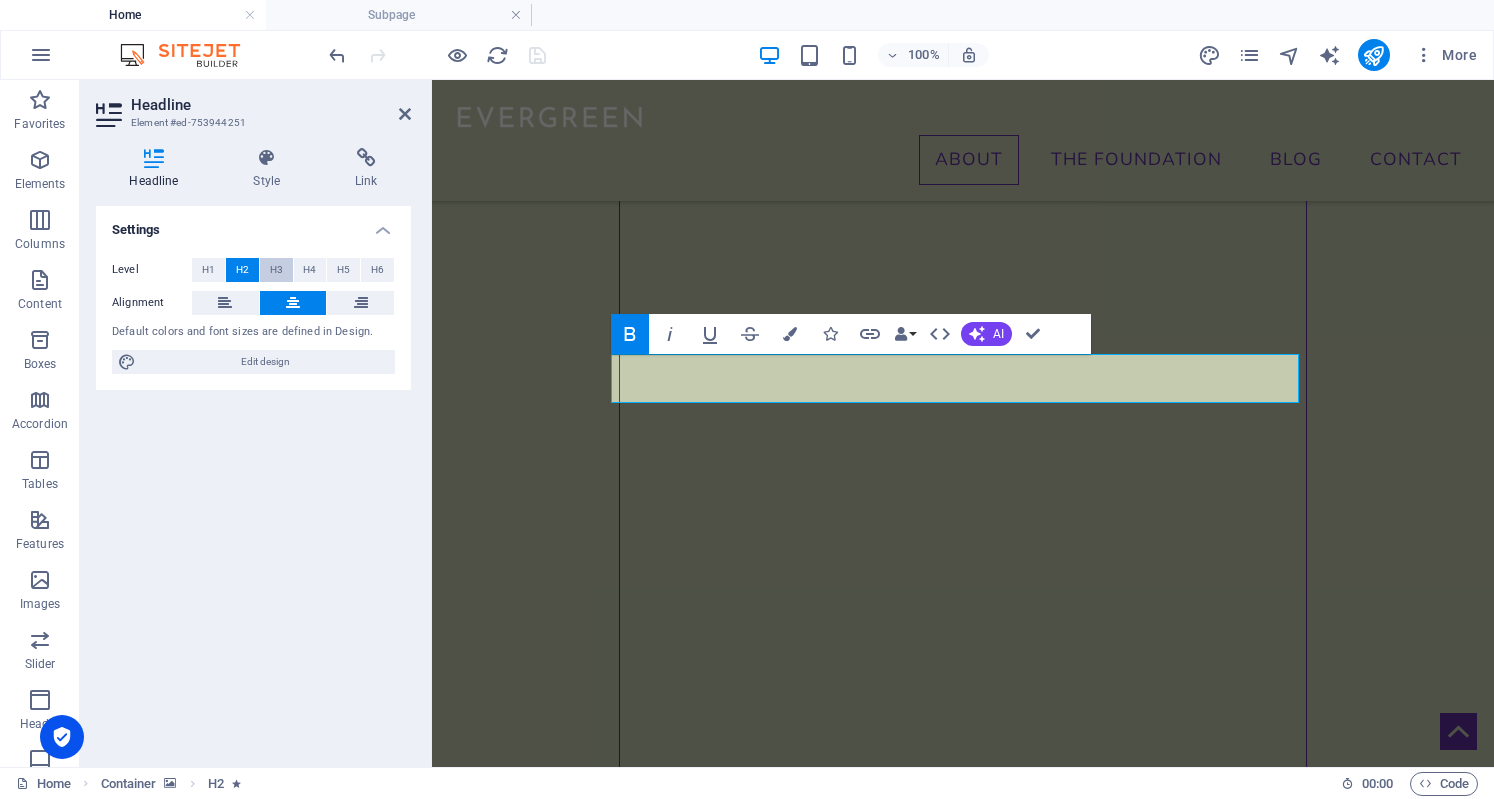 click on "H3" at bounding box center [276, 270] 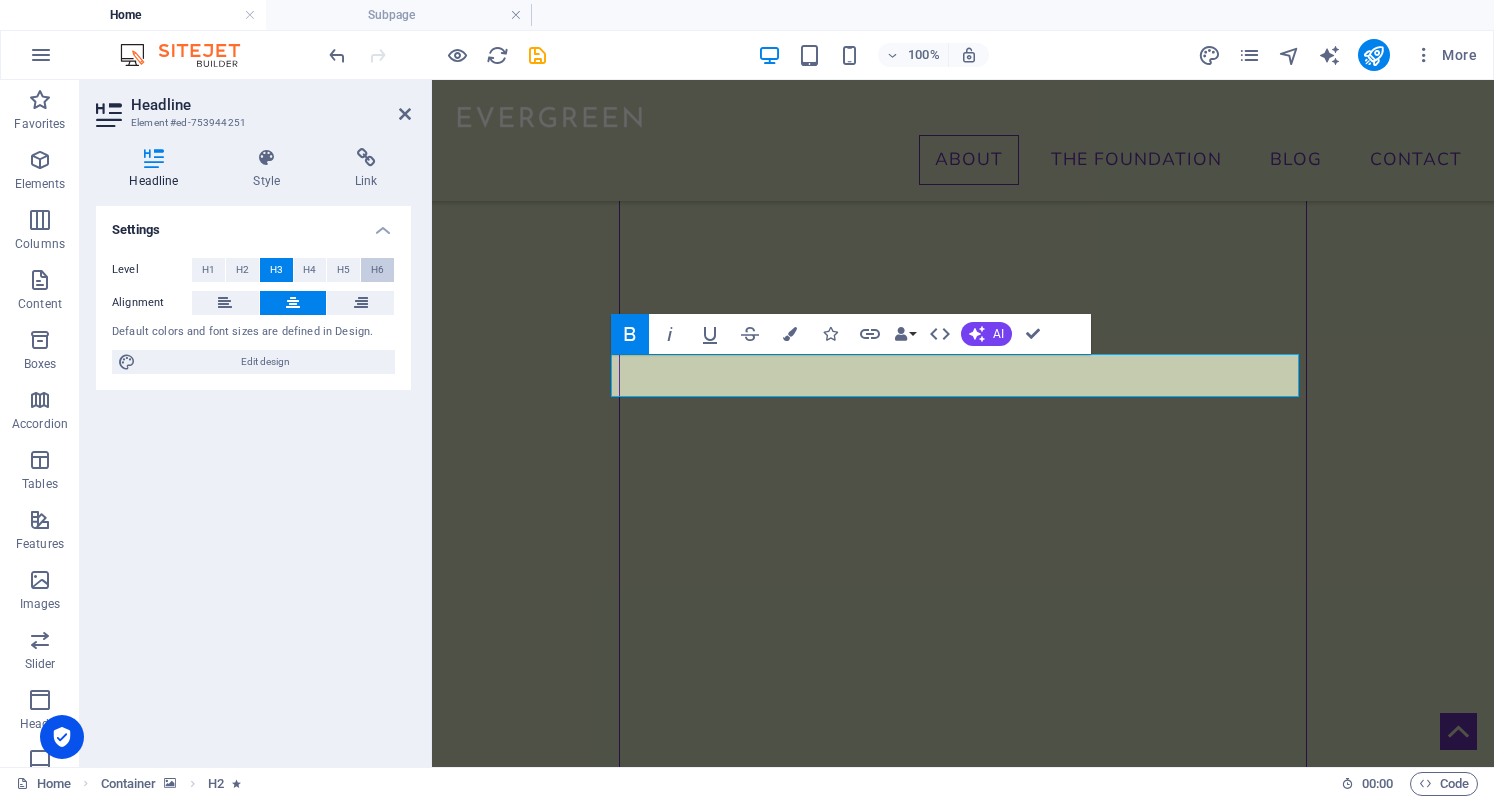 click on "H6" at bounding box center (377, 270) 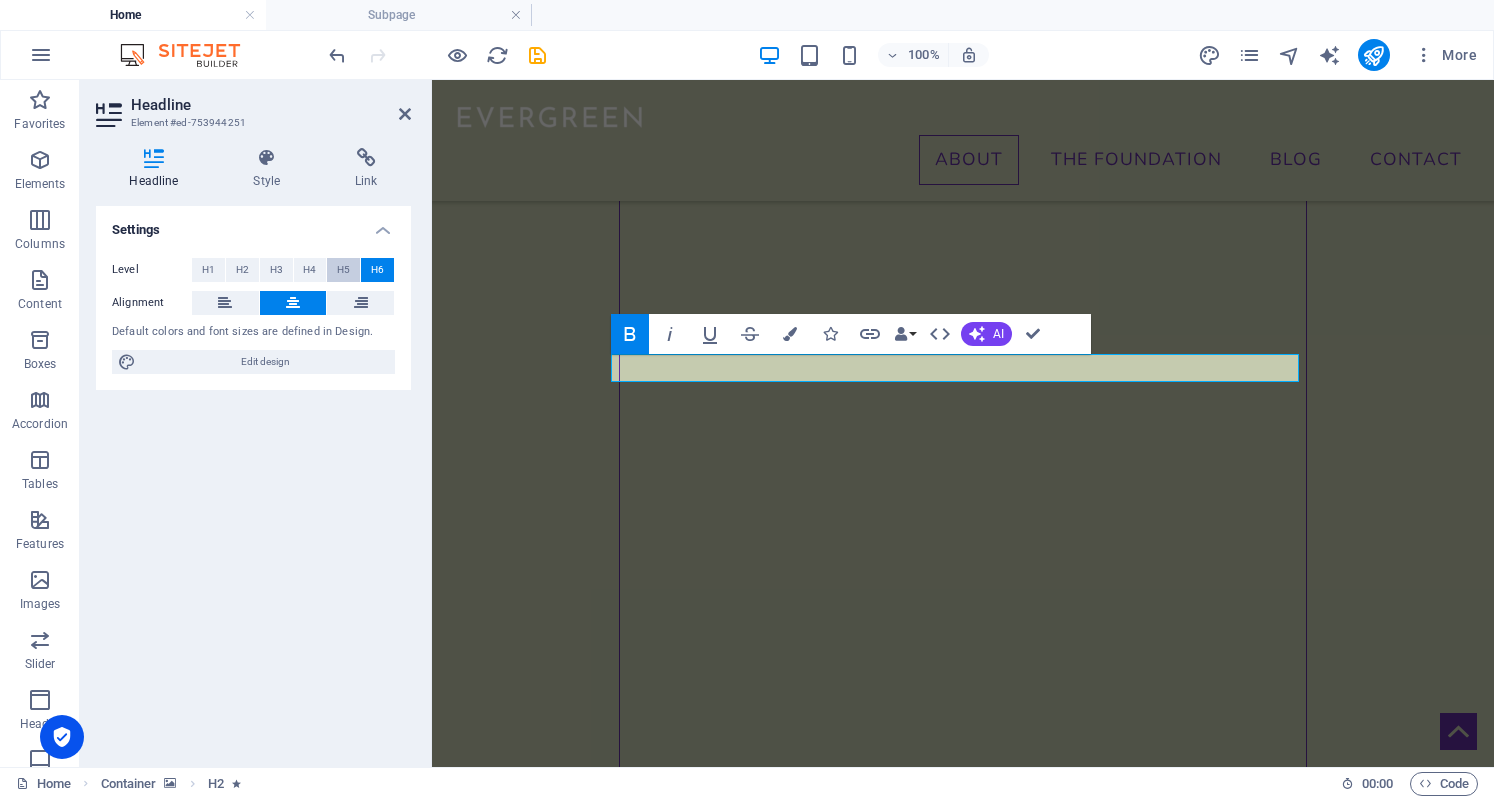 click on "H5" at bounding box center [343, 270] 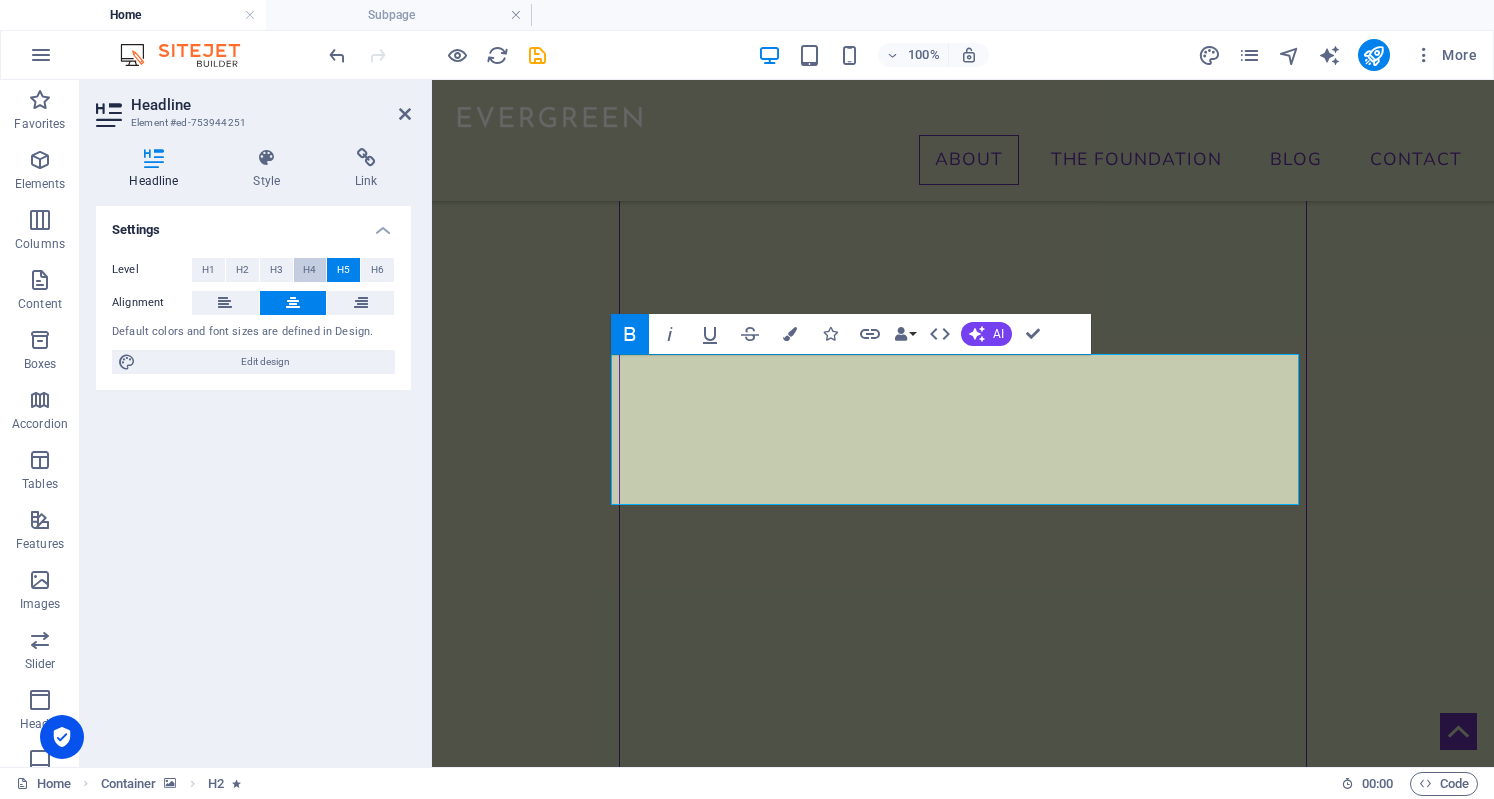 click on "H4" at bounding box center [310, 270] 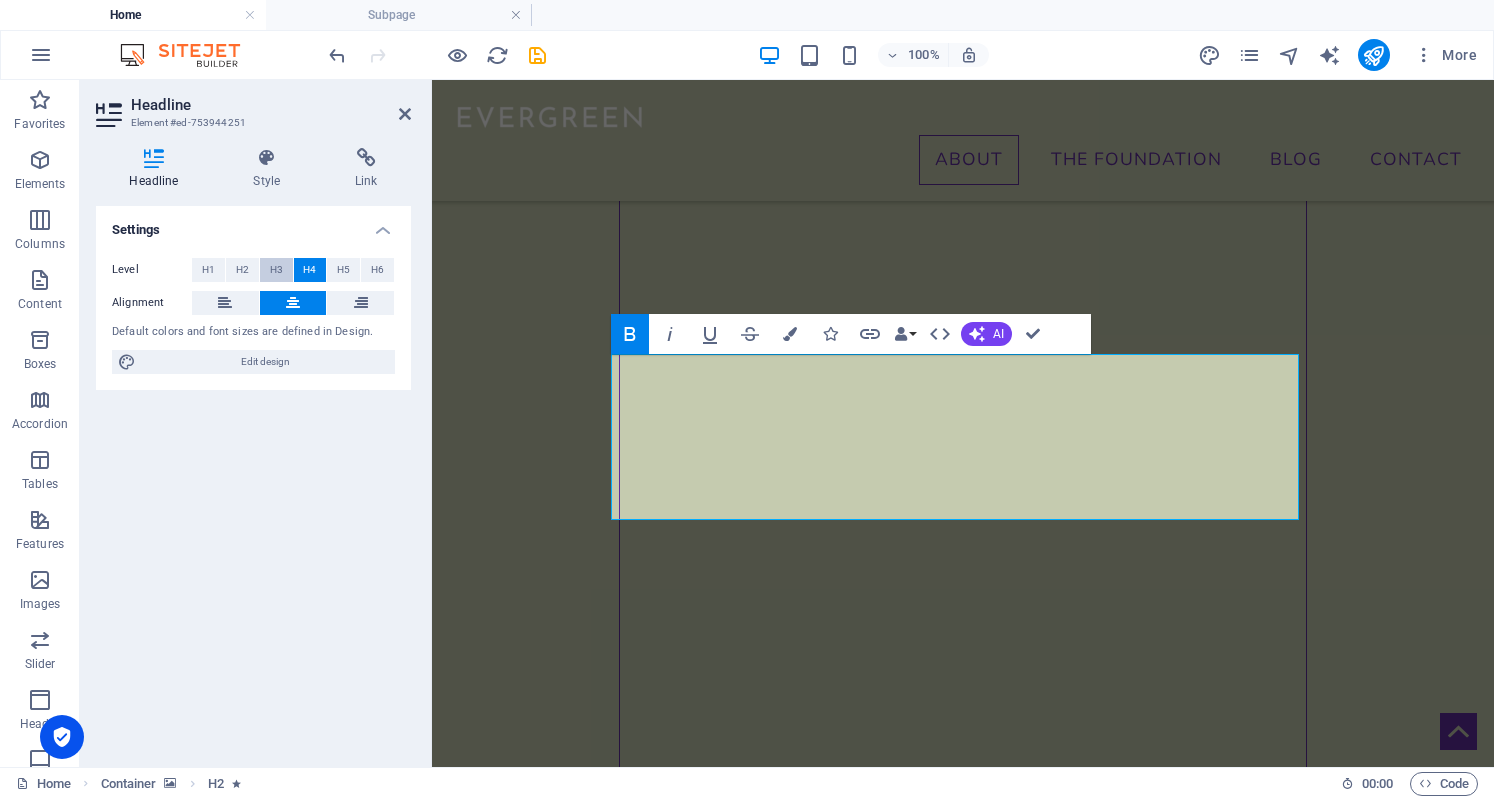 click on "H3" at bounding box center (276, 270) 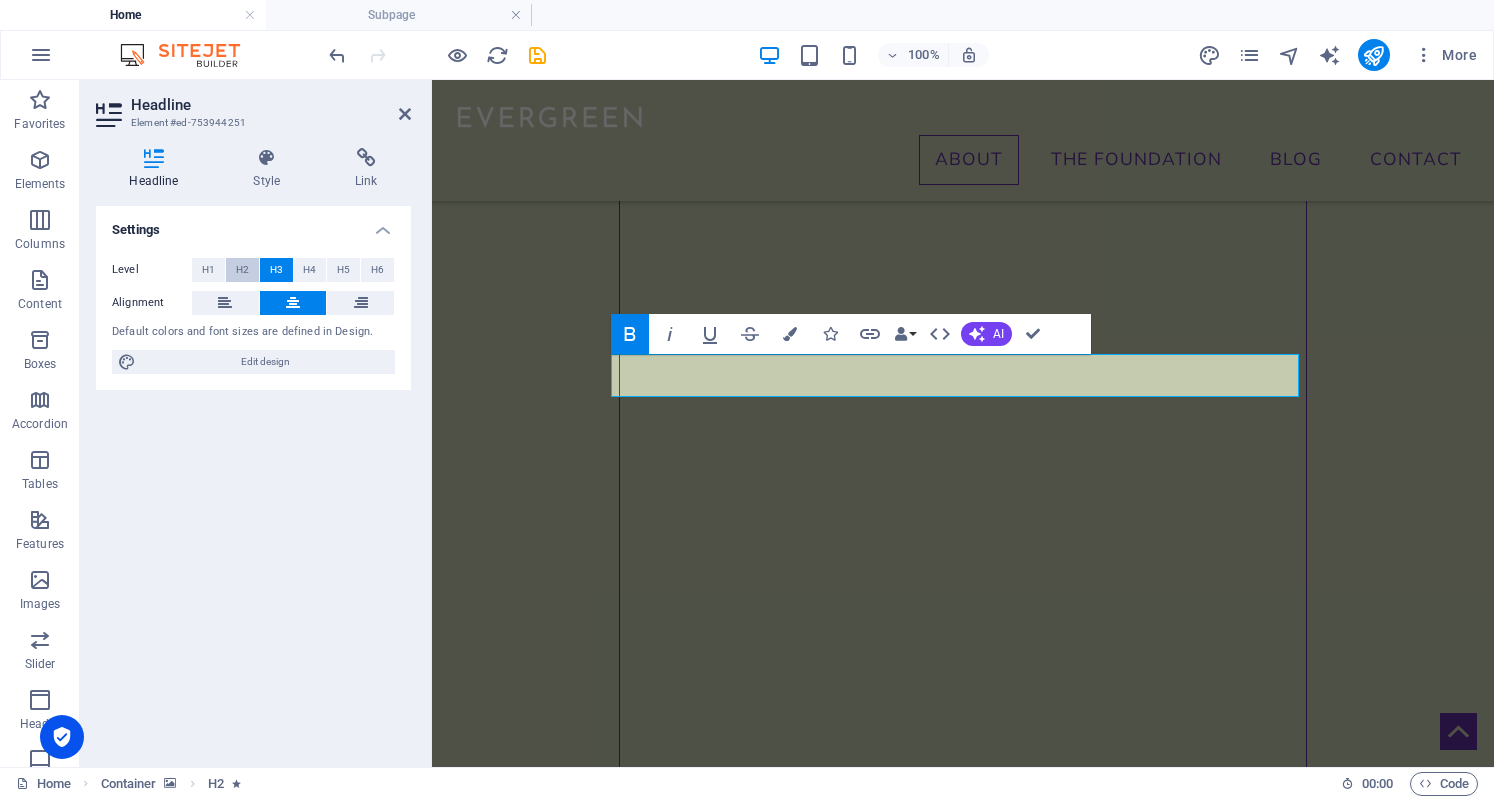 click on "H2" at bounding box center [242, 270] 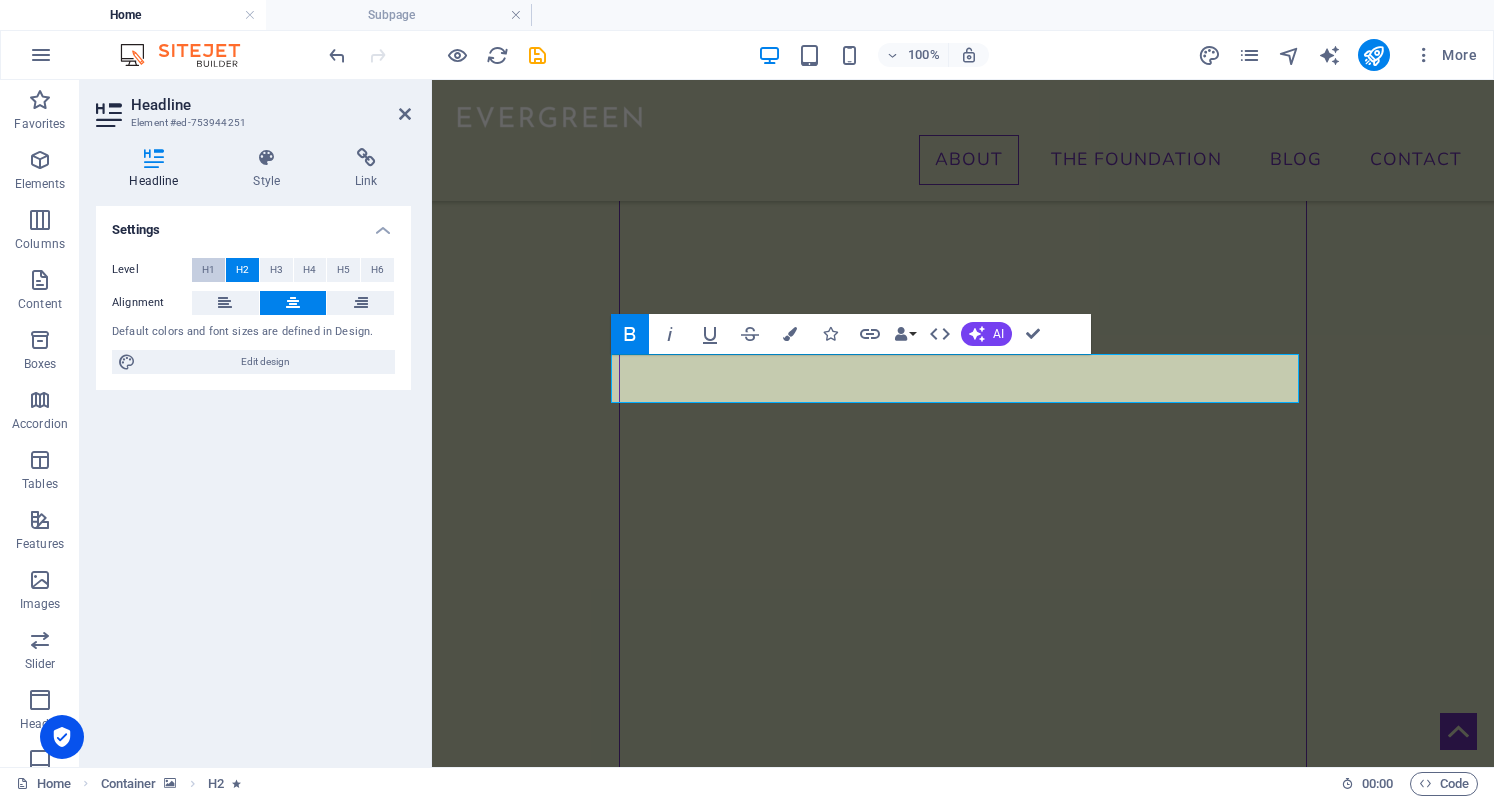 click on "H1" at bounding box center [208, 270] 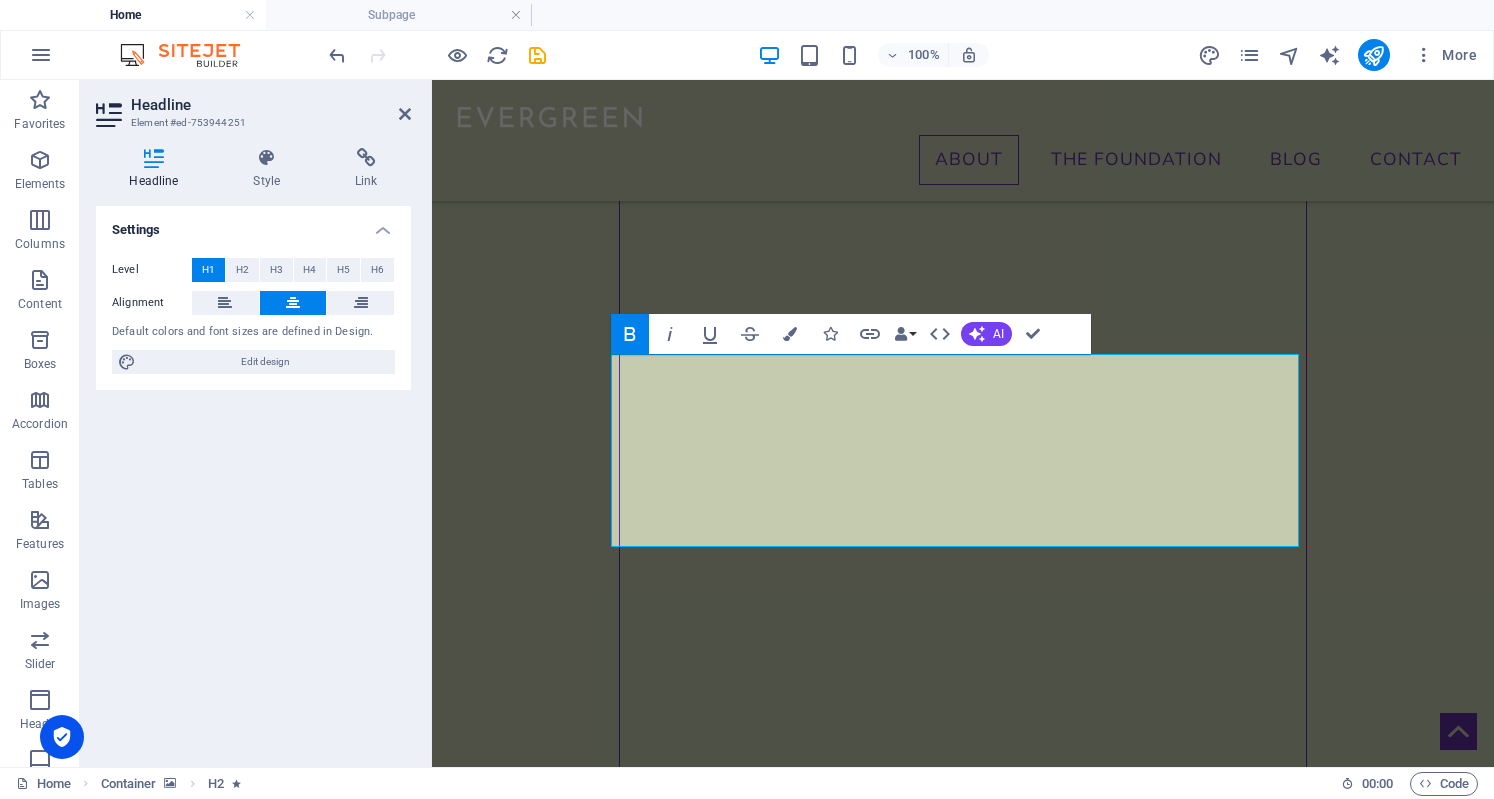 type 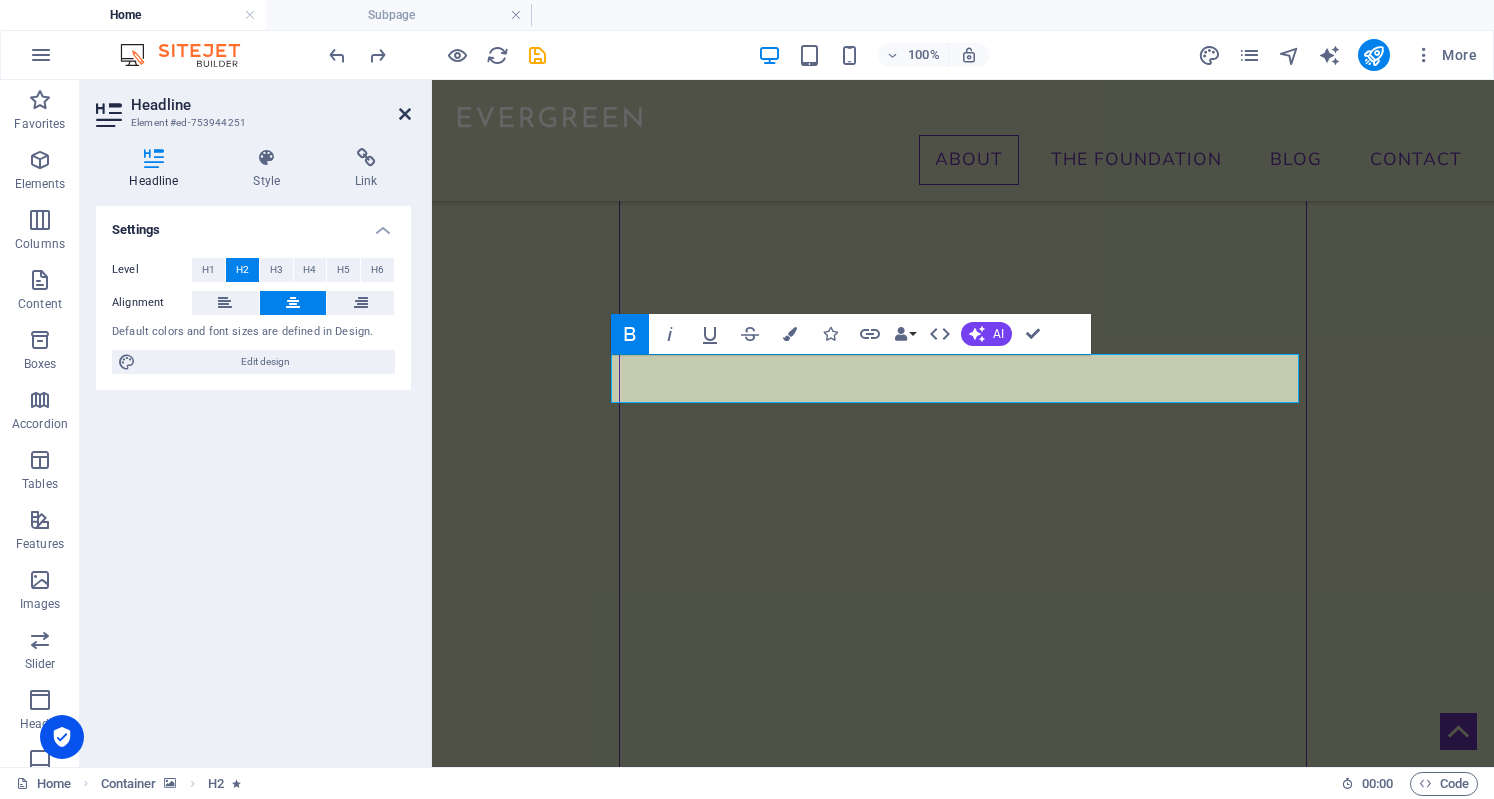 click at bounding box center [405, 114] 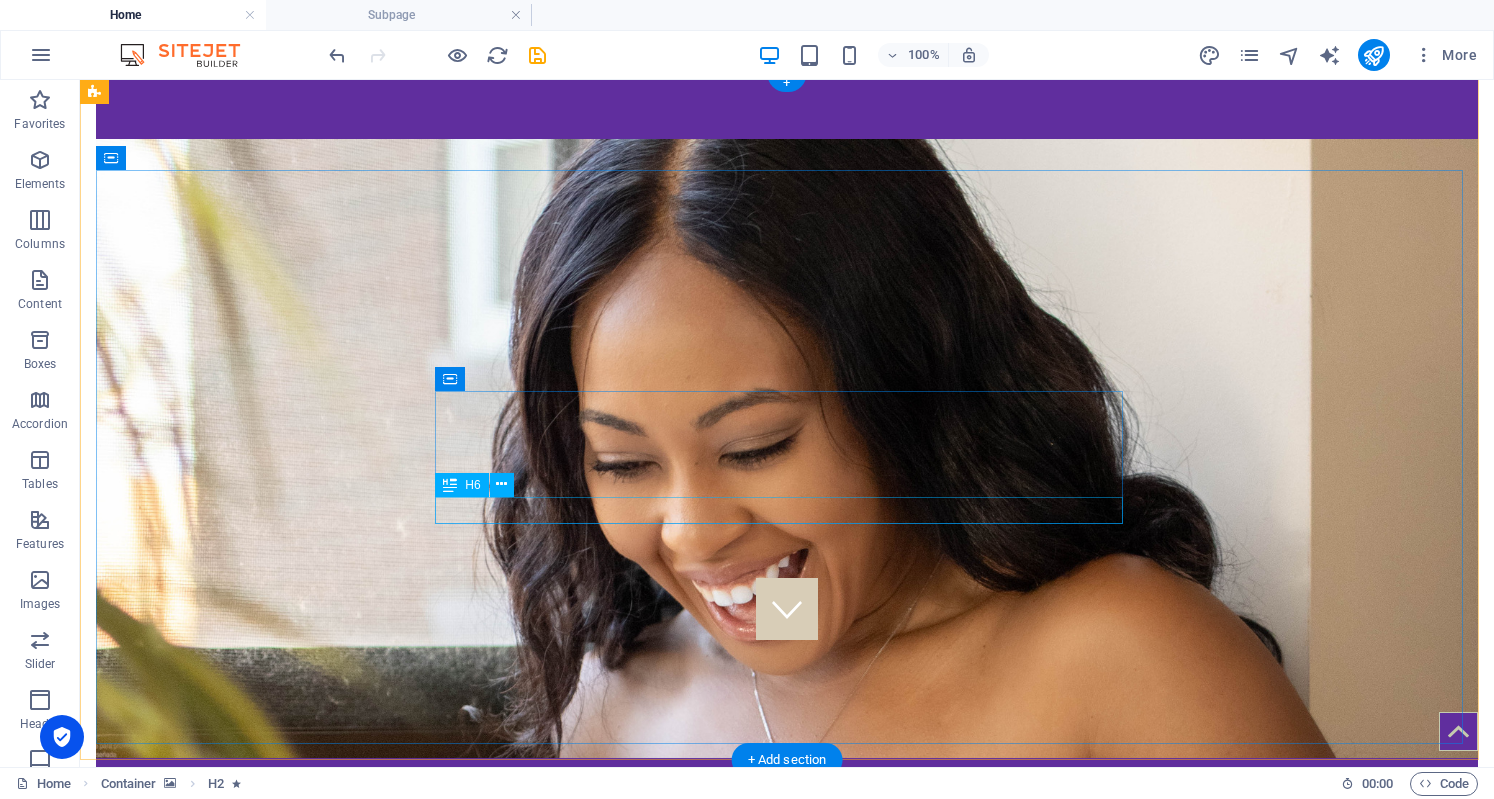 scroll, scrollTop: 0, scrollLeft: 0, axis: both 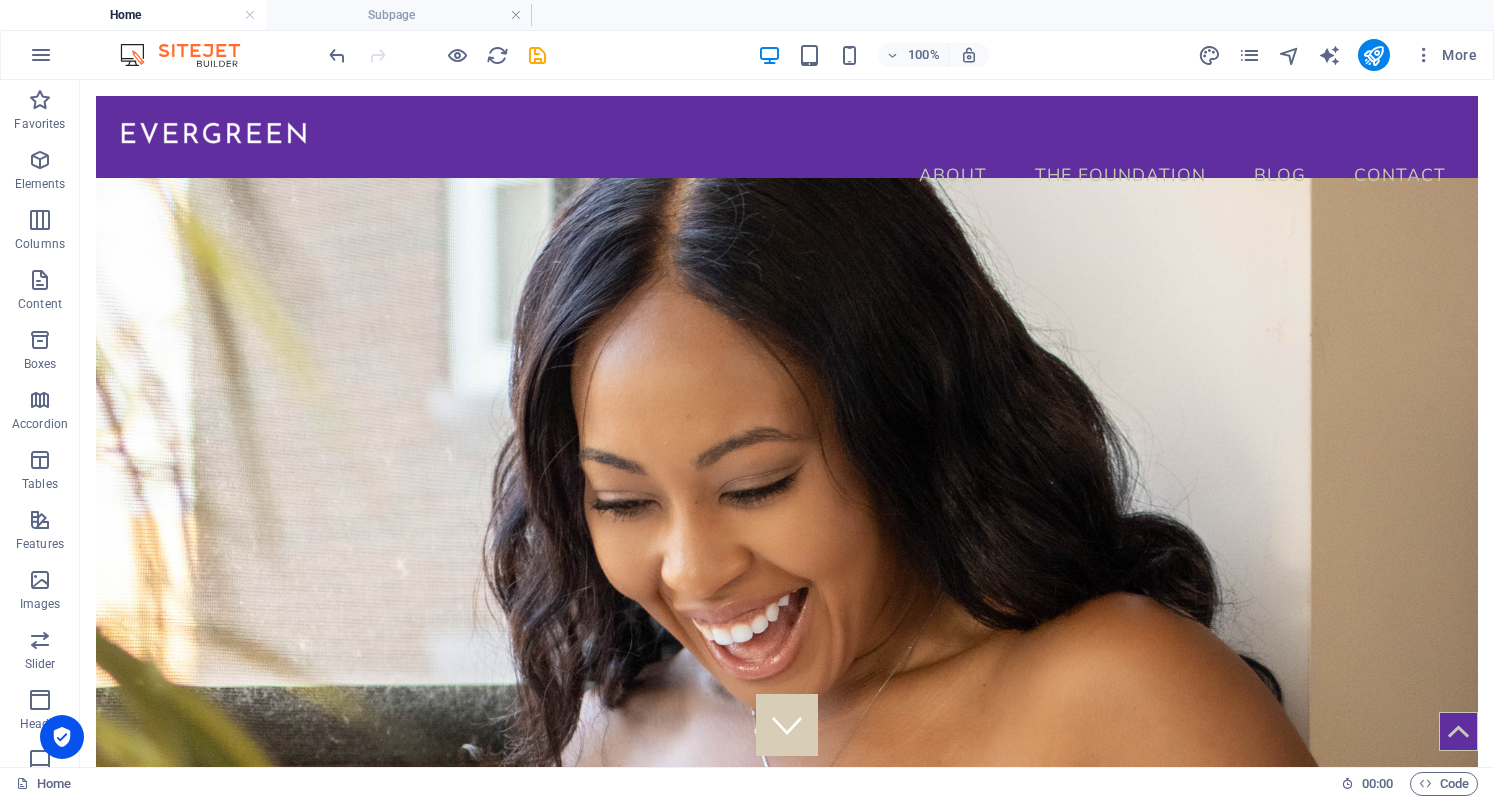 click on "Home" at bounding box center (133, 15) 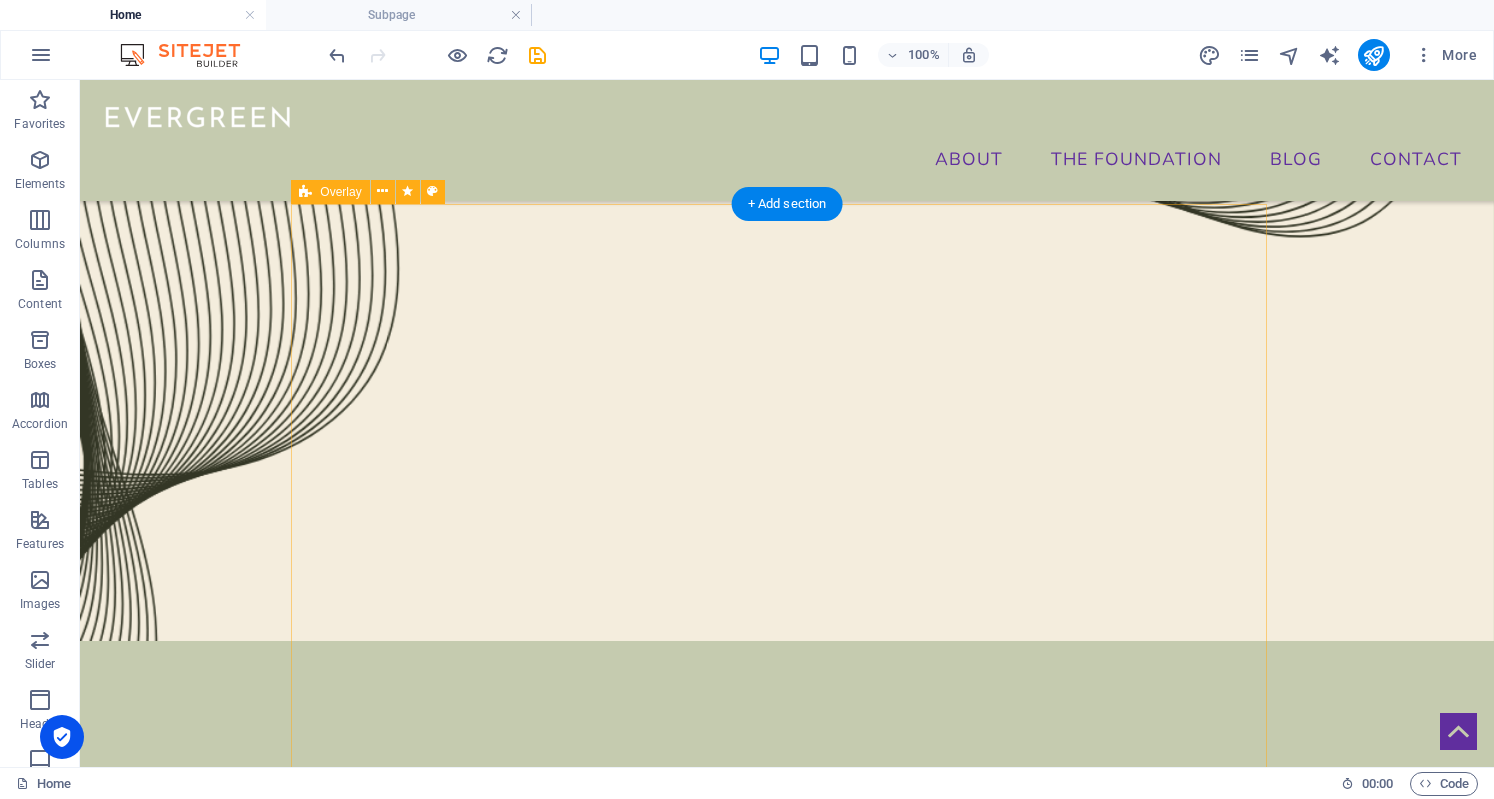 scroll, scrollTop: 2105, scrollLeft: 0, axis: vertical 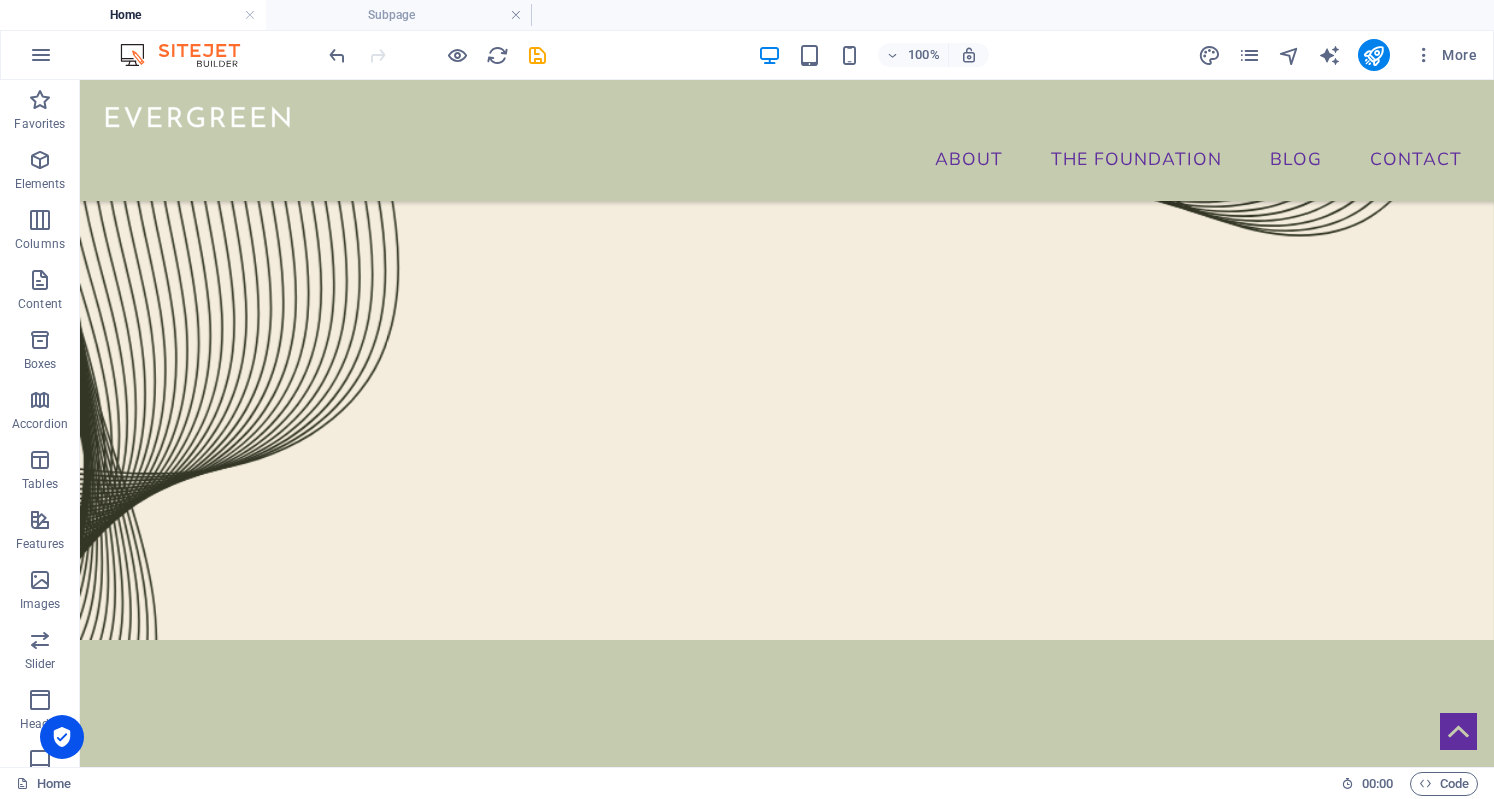 click on "About The Foundation Blog Contact [PERSON_NAME] MSN, APRN, PMHNP-BC snippets of [PERSON_NAME]'s life Drop content here or  Add elements  Paste clipboard HELLO, As a Board-Certified Psychiatric Nurse Practitioner, I get to do the work that lights me up every day—helping women take charge of their mental health. Whether I’m guiding someone through a tough season, managing medication, or just holding space in a session, my goal is always the same: to help you feel seen, heard, and empowered. I believe healing is possible, and it doesn’t have to look perfect. Just consistent steps forward, with someone in your corner who gets it. [PERSON_NAME] Drop content here or  Add elements  Paste clipboard CIAO, [PERSON_NAME] Drop content here or  Add elements  Paste clipboard [PERSON_NAME] get to know [PERSON_NAME]! What’s your go-to self-care ritual after a long day? I have two. Meditation and Sleep therapy (Yes, I take naps to reset). What’s one word you’d use to describe your journey so far? Therapowerment" at bounding box center [787, 15988] 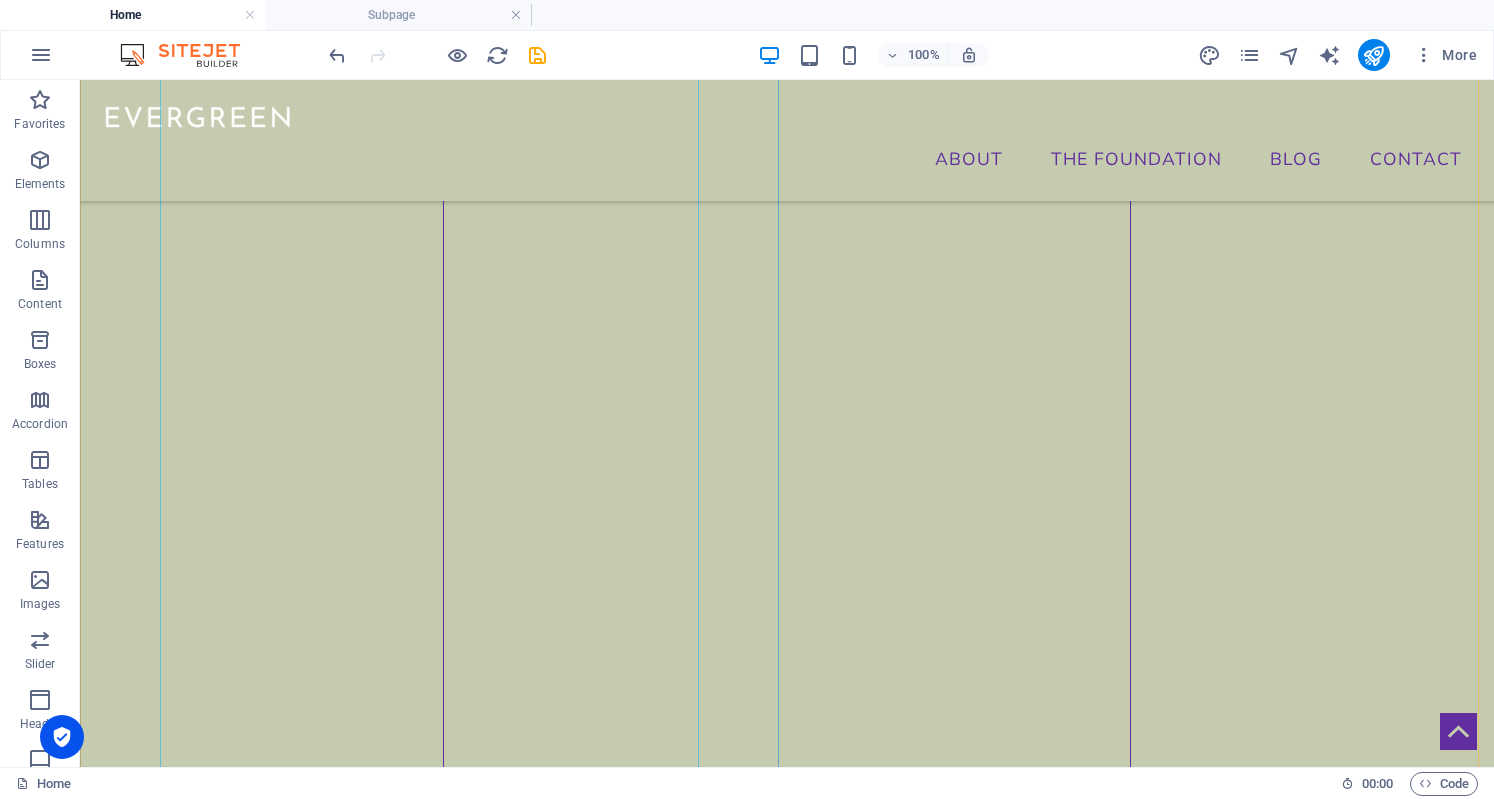 scroll, scrollTop: 5124, scrollLeft: 0, axis: vertical 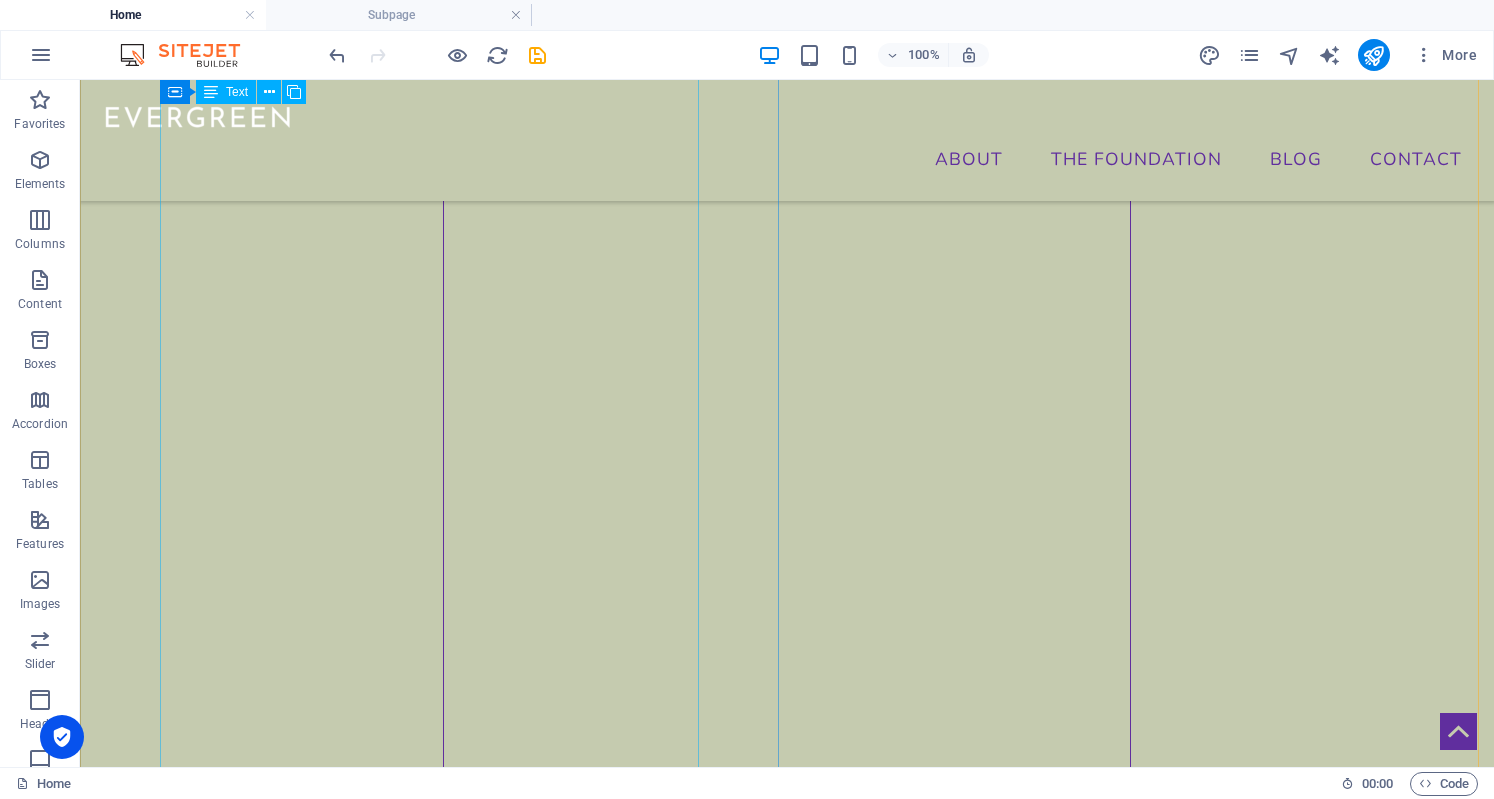 click on "What’s your go-to self-care ritual after a long day? I have two. Meditation and Sleep therapy (Yes, I take naps to reset). What’s one word you’d use to describe your journey so far? Therapowerment       If you could have dinner with any woman—past or present—who would it be? This is hard ask for just one. But I have four in mind [PERSON_NAME], [PERSON_NAME], [PERSON_NAME] and [PERSON_NAME]. What’s your current wellness obsession? Athletic Training What’s one song that instantly lifts your mood? Only one? [MEDICAL_DATA] and it really does depend on where and what my mental health  needs at the time but these songs are always on repeat. From meditation to motivation. - Natural Mystic by [PERSON_NAME] from his Exodus Album - HUGEL x Topic x [PERSON_NAME] feat. Daecolm - I Adore You and [PERSON_NAME], [PERSON_NAME] ([PERSON_NAME] VIP's Mix) - Never Complain –[PERSON_NAME] ft [PERSON_NAME] (clean version) - Cough - [PERSON_NAME] & [PERSON_NAME] G - La Calle Bota Fuego - Bad Bunny, El Alfa - Hustlin' - [PERSON_NAME] extrovert." at bounding box center [787, 22567] 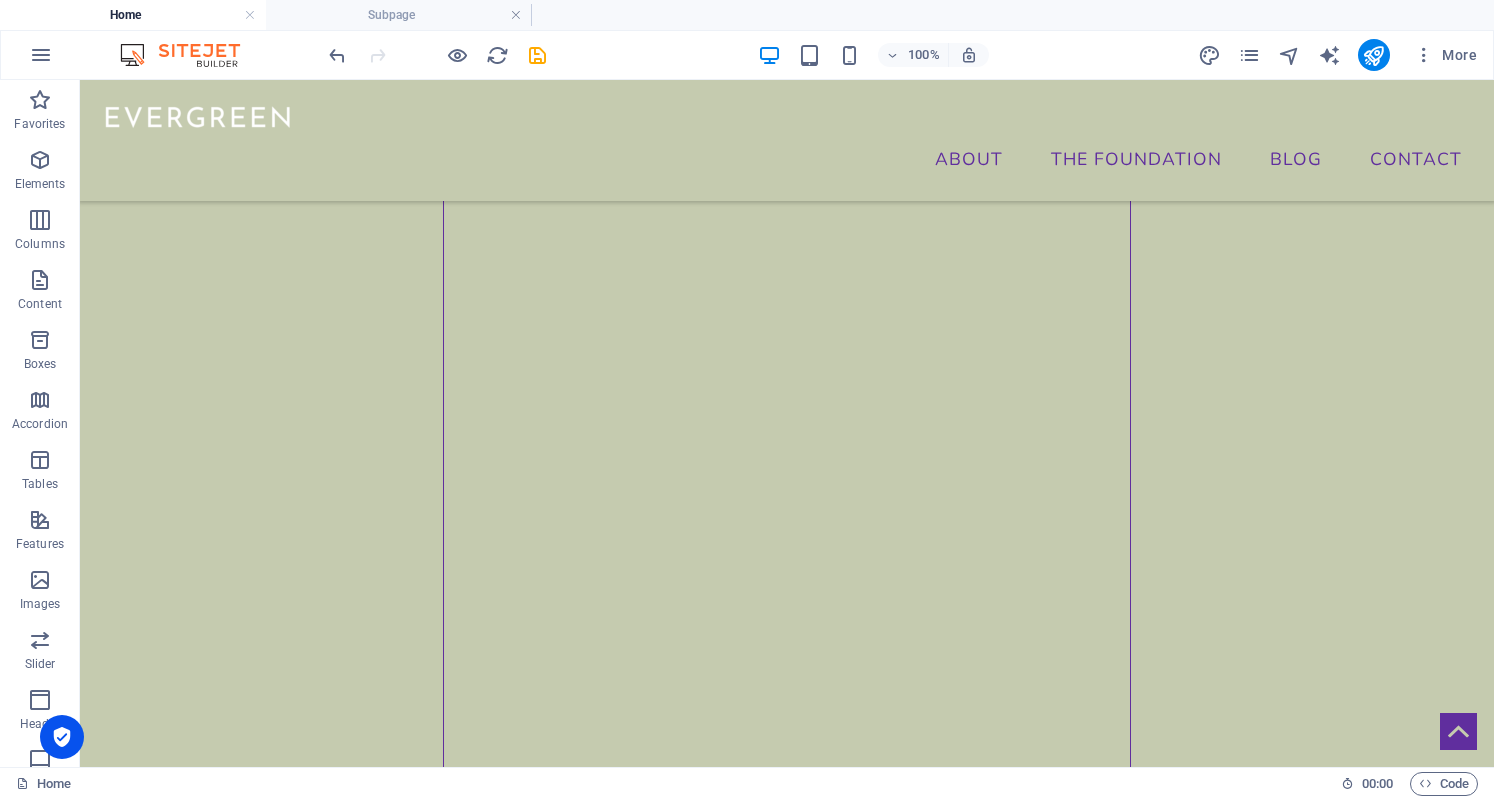scroll, scrollTop: 4147, scrollLeft: 0, axis: vertical 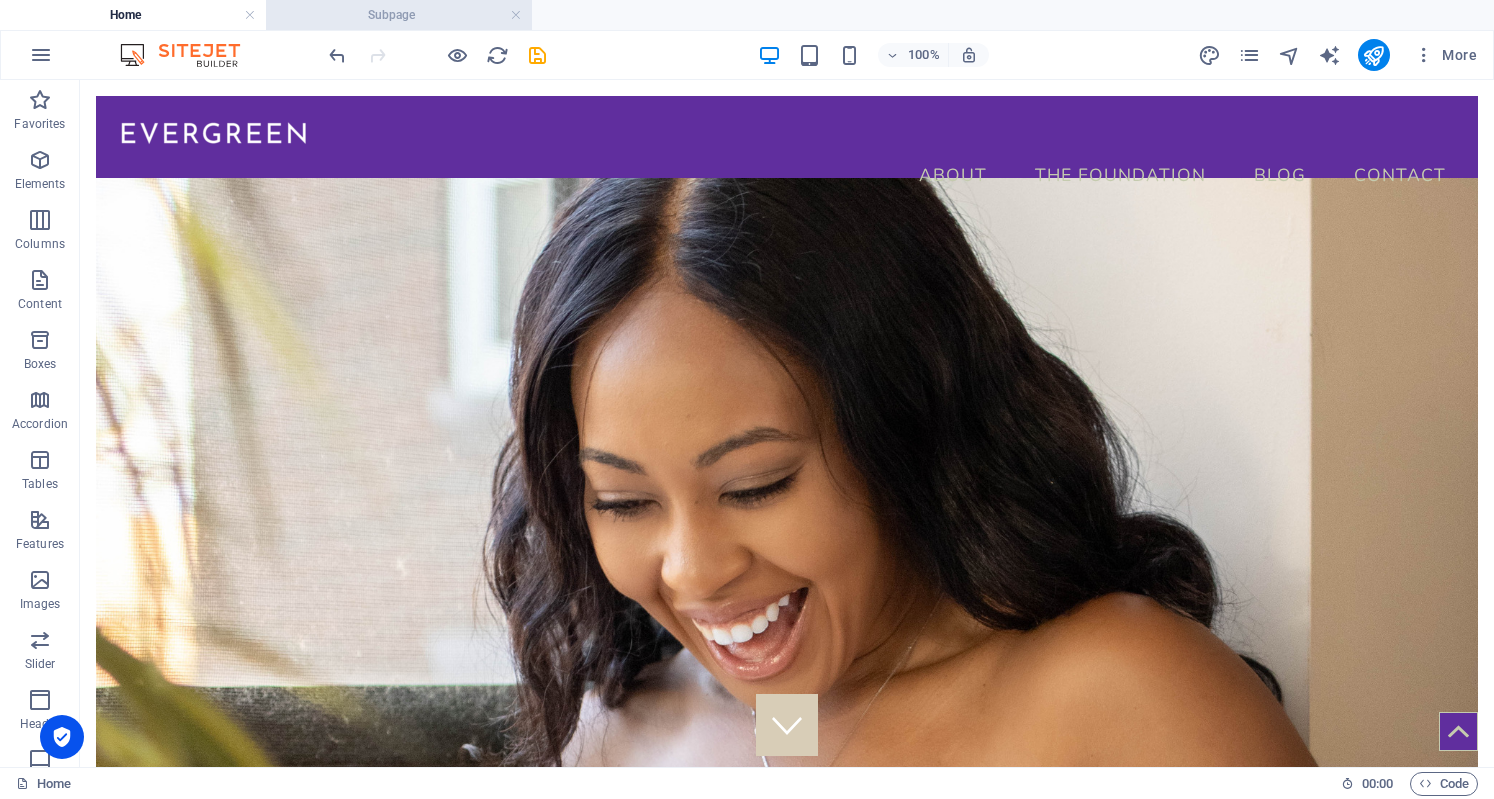 click on "Subpage" at bounding box center [399, 15] 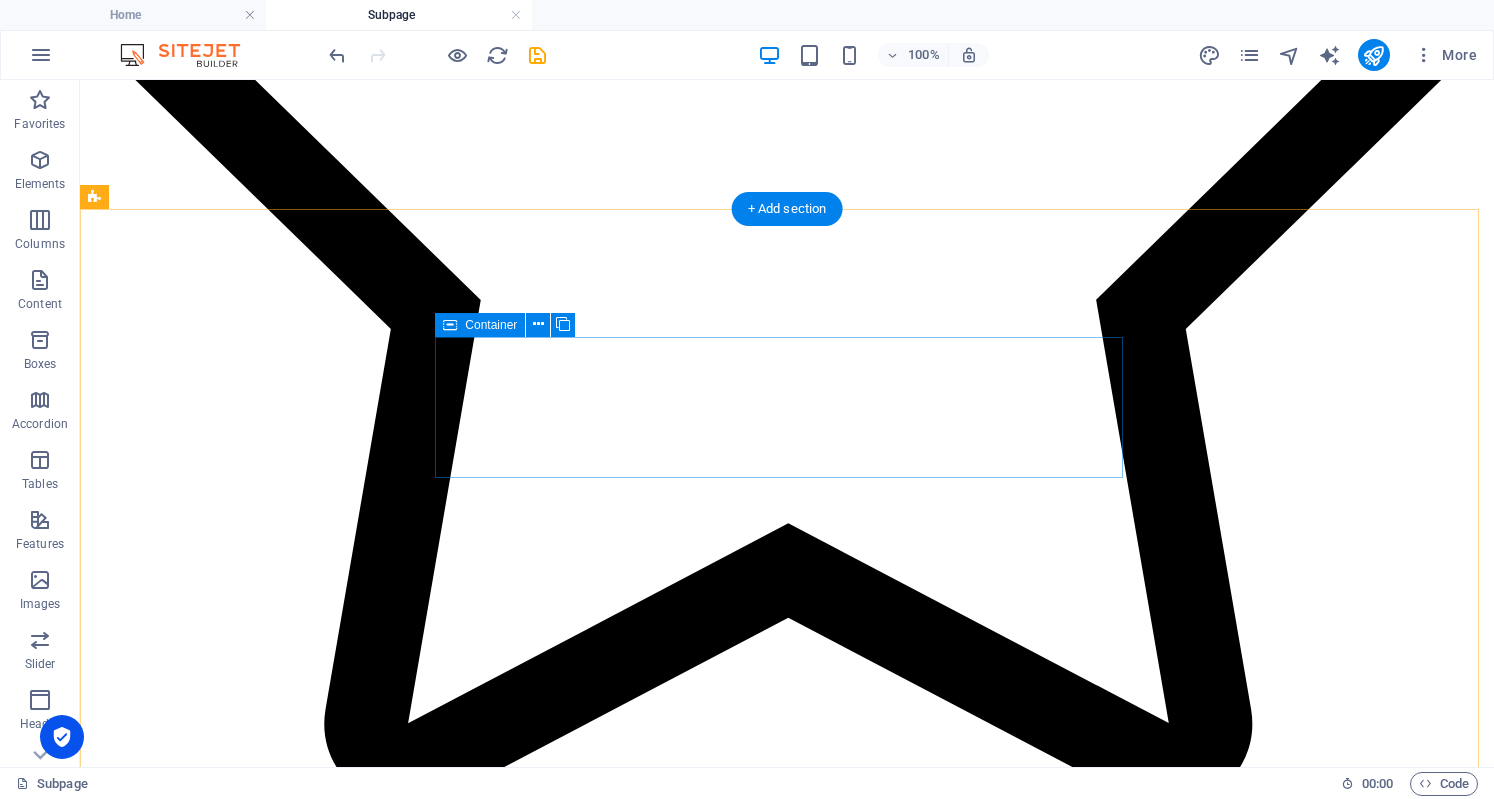 scroll, scrollTop: 3450, scrollLeft: 0, axis: vertical 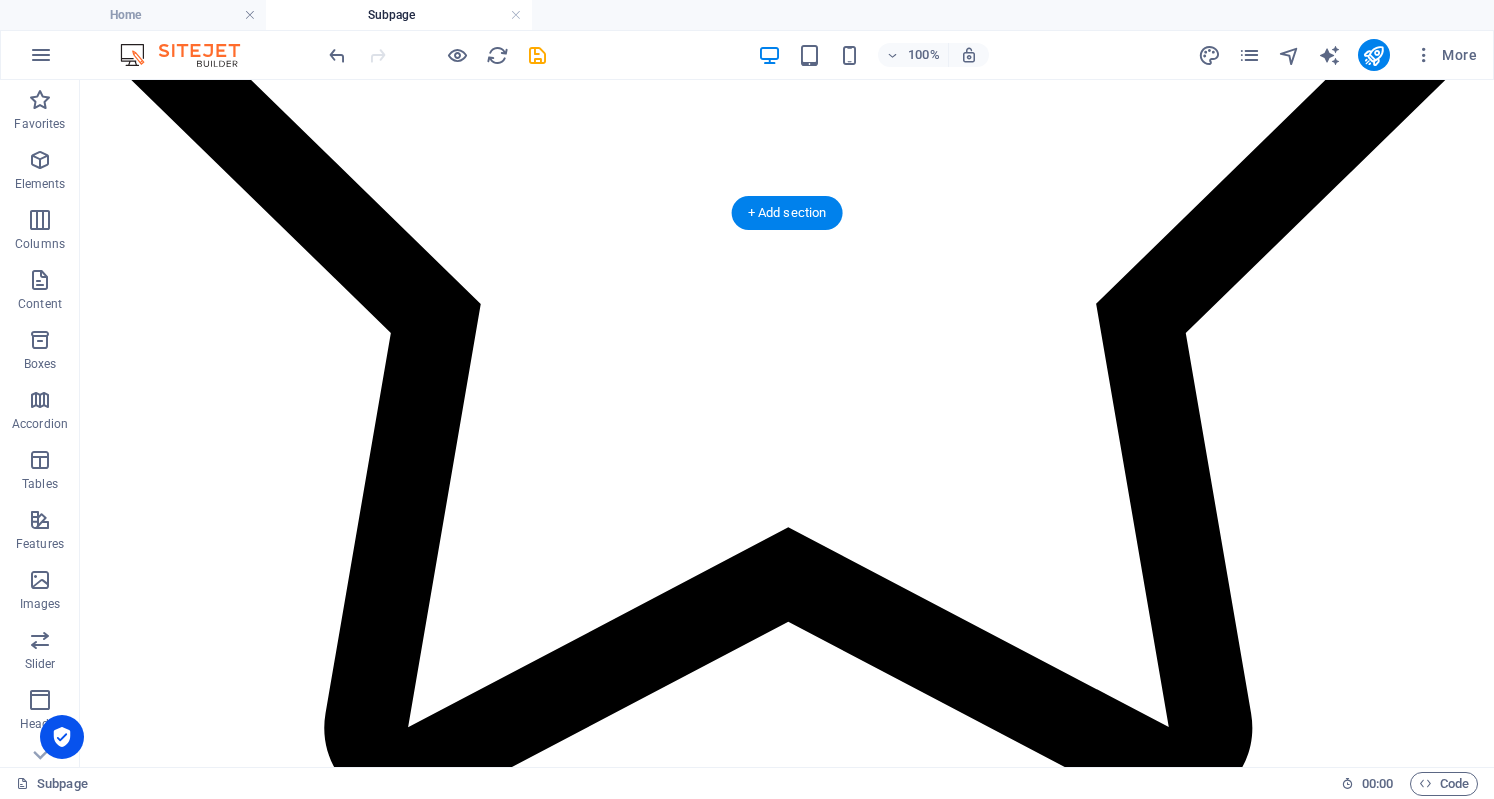 click at bounding box center [787, 9912] 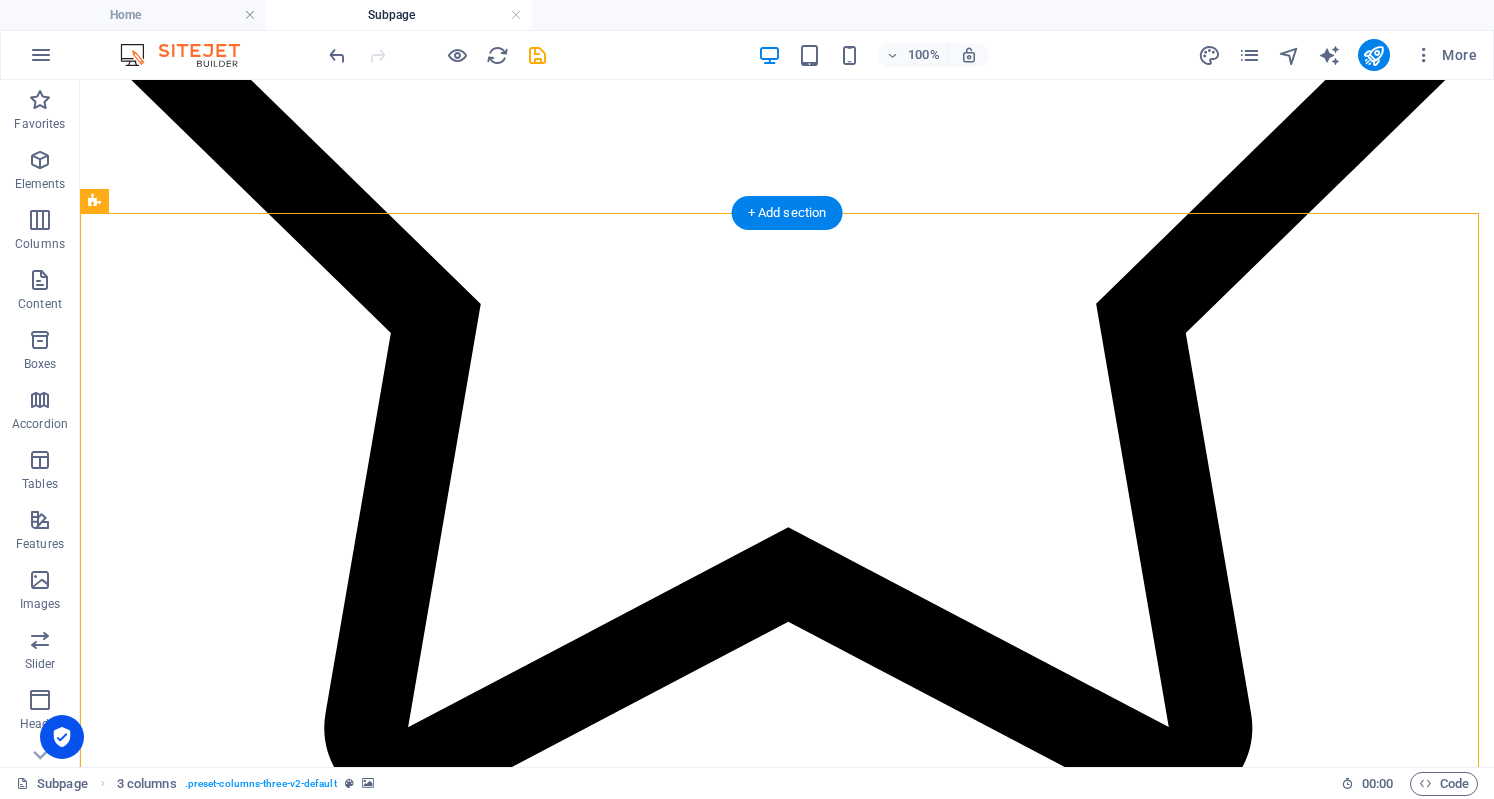 click at bounding box center (787, 9912) 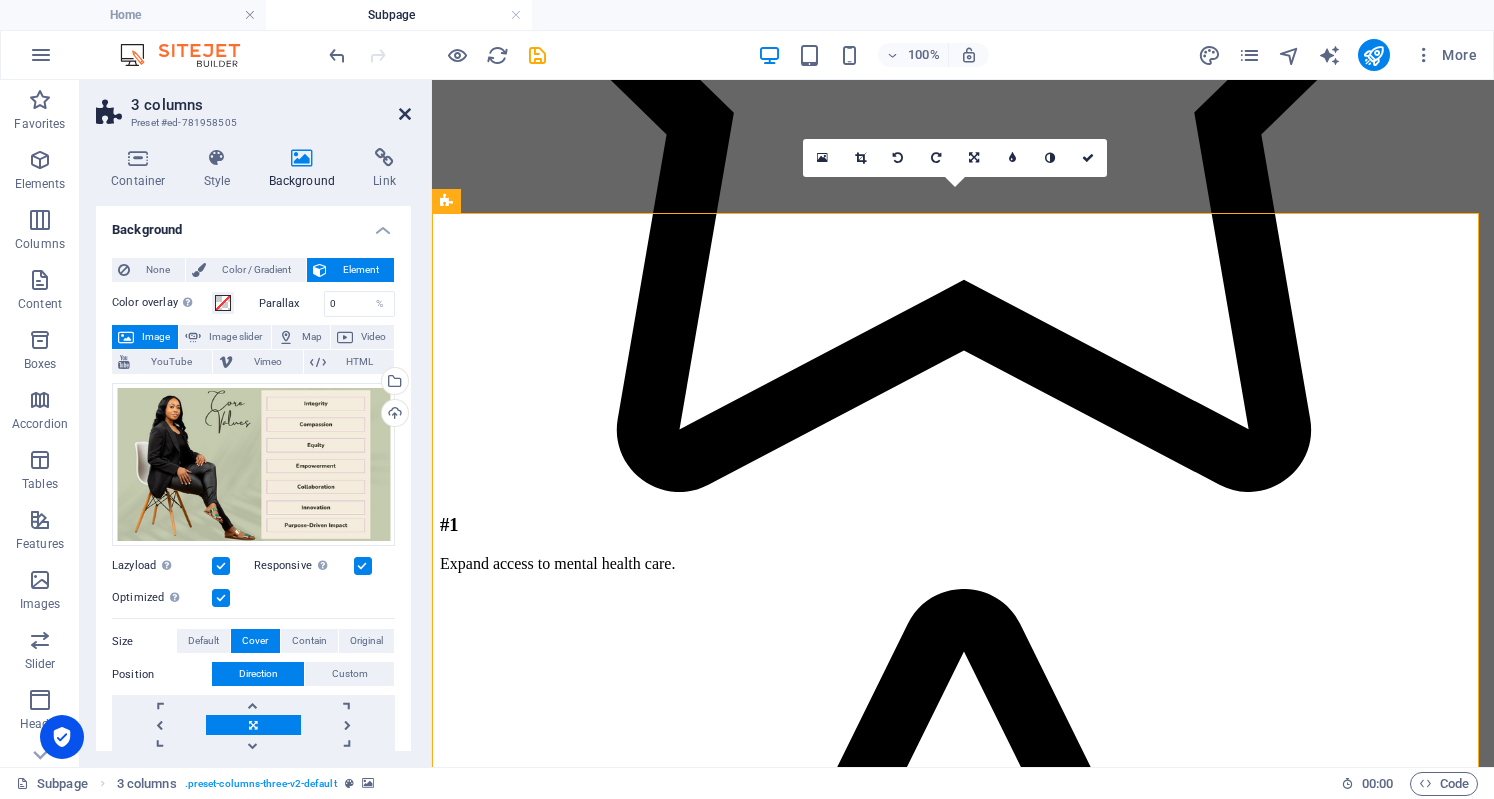 click at bounding box center (405, 114) 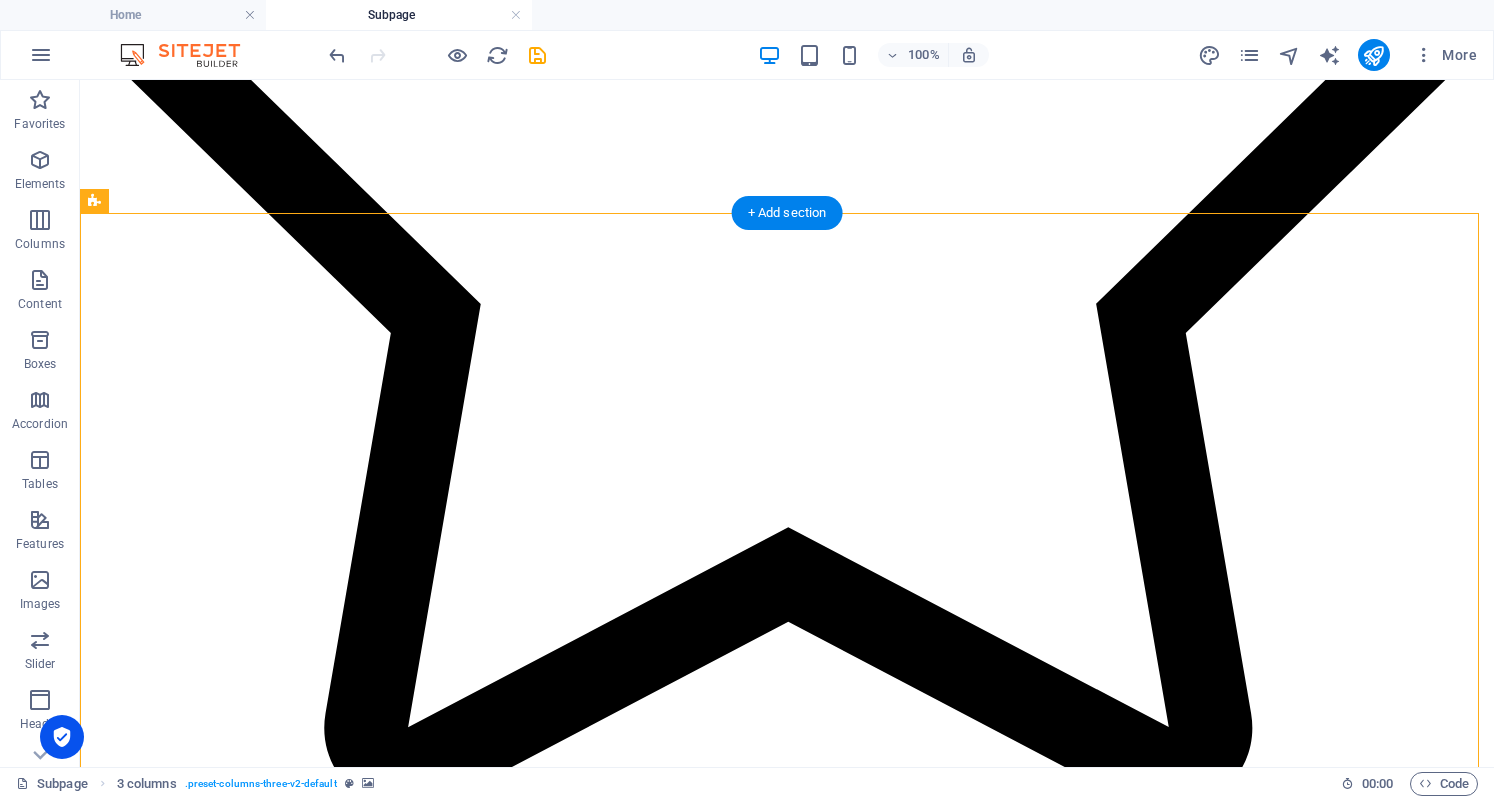 click at bounding box center (787, 9912) 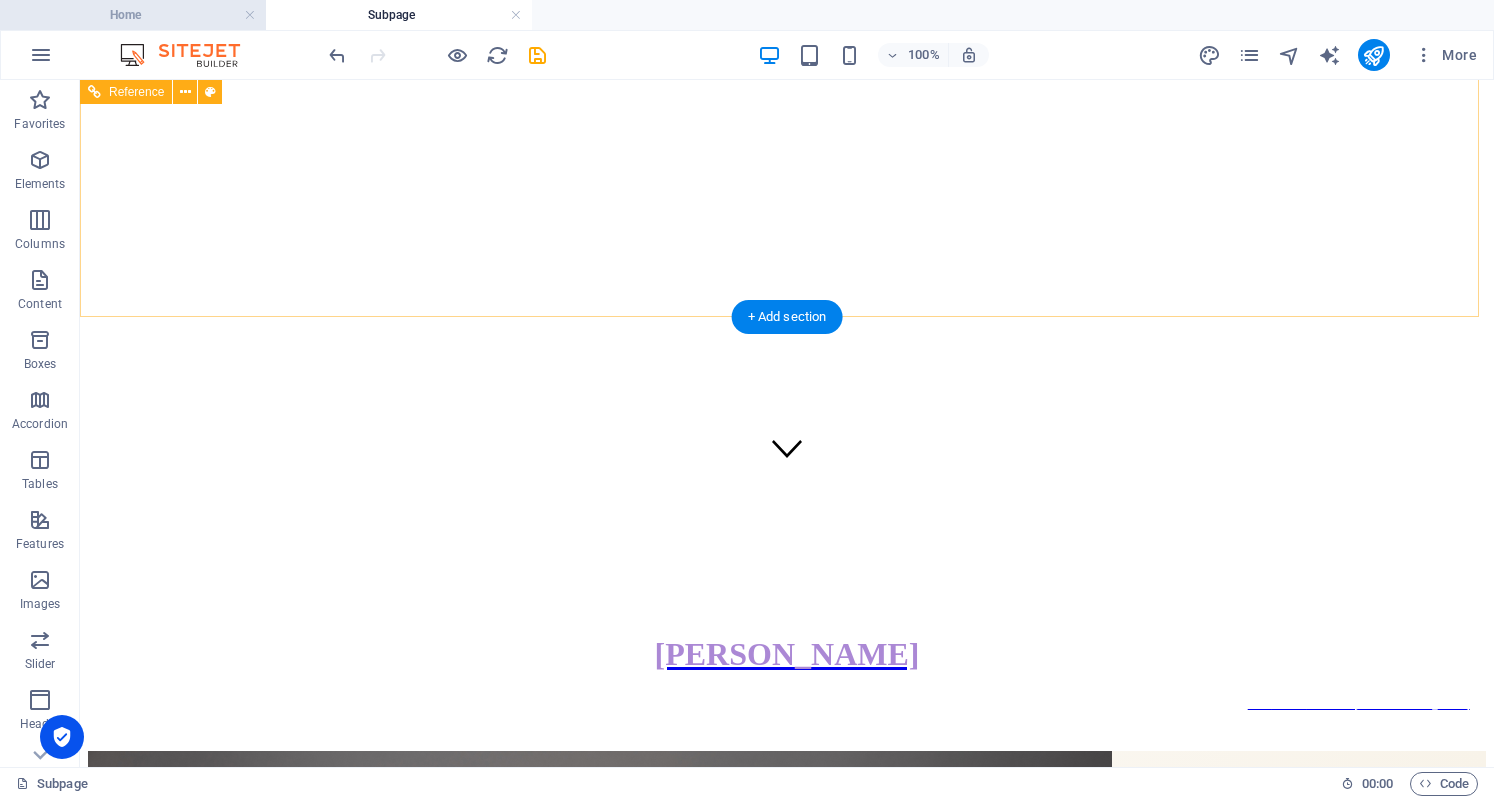 scroll, scrollTop: 266, scrollLeft: 0, axis: vertical 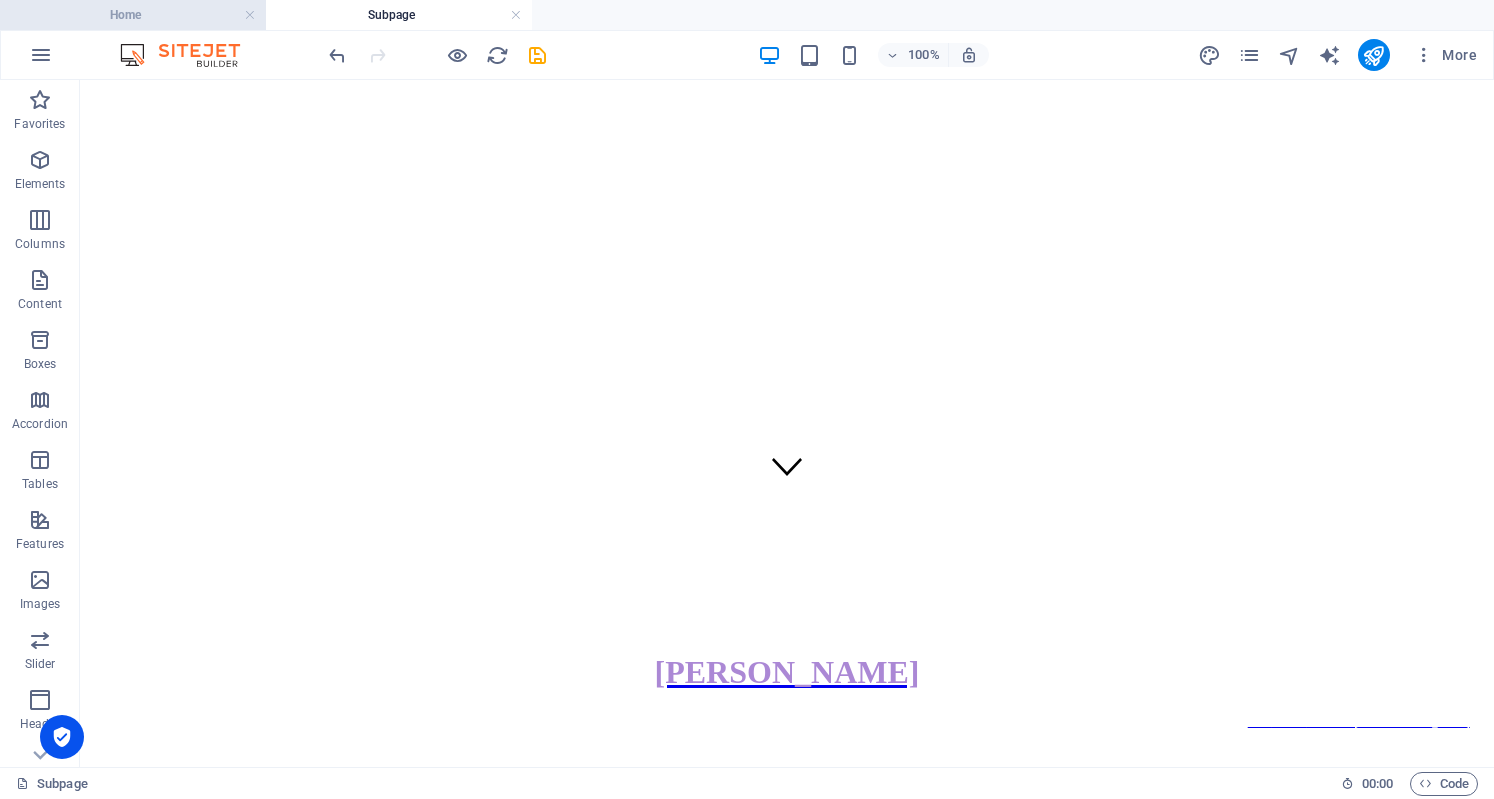 click on "Home" at bounding box center [133, 15] 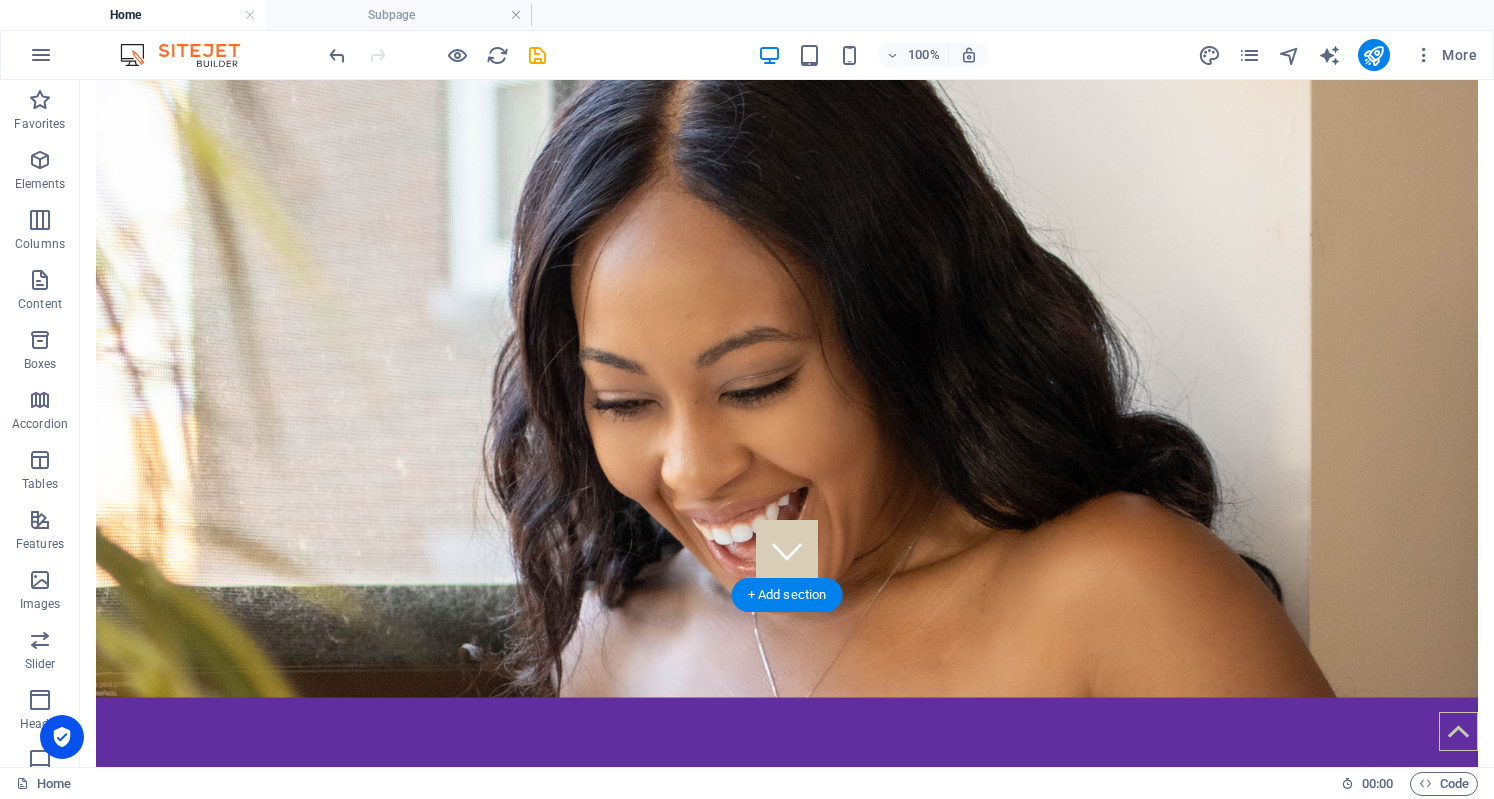 scroll, scrollTop: 186, scrollLeft: 0, axis: vertical 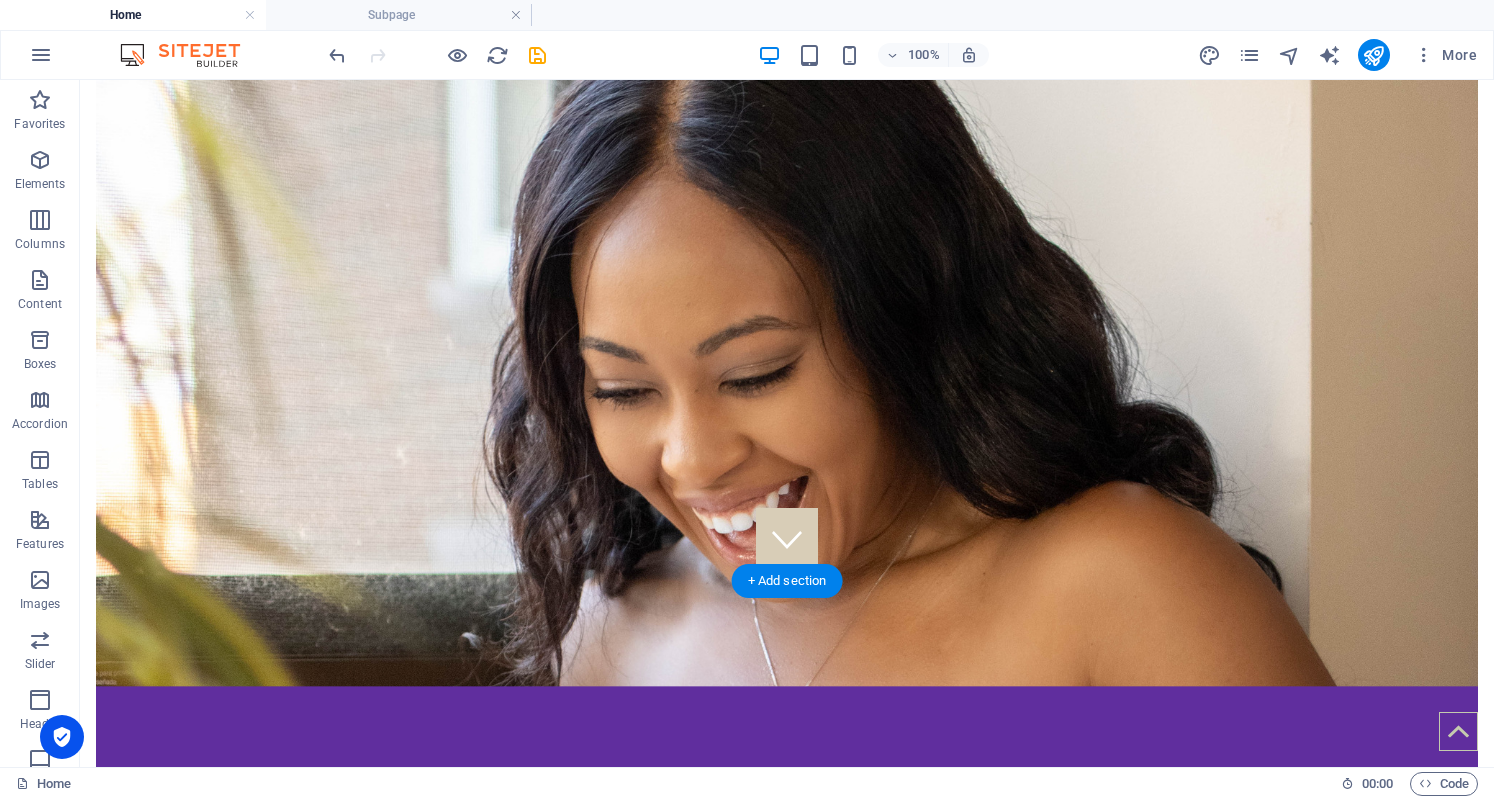 click at bounding box center [787, 1827] 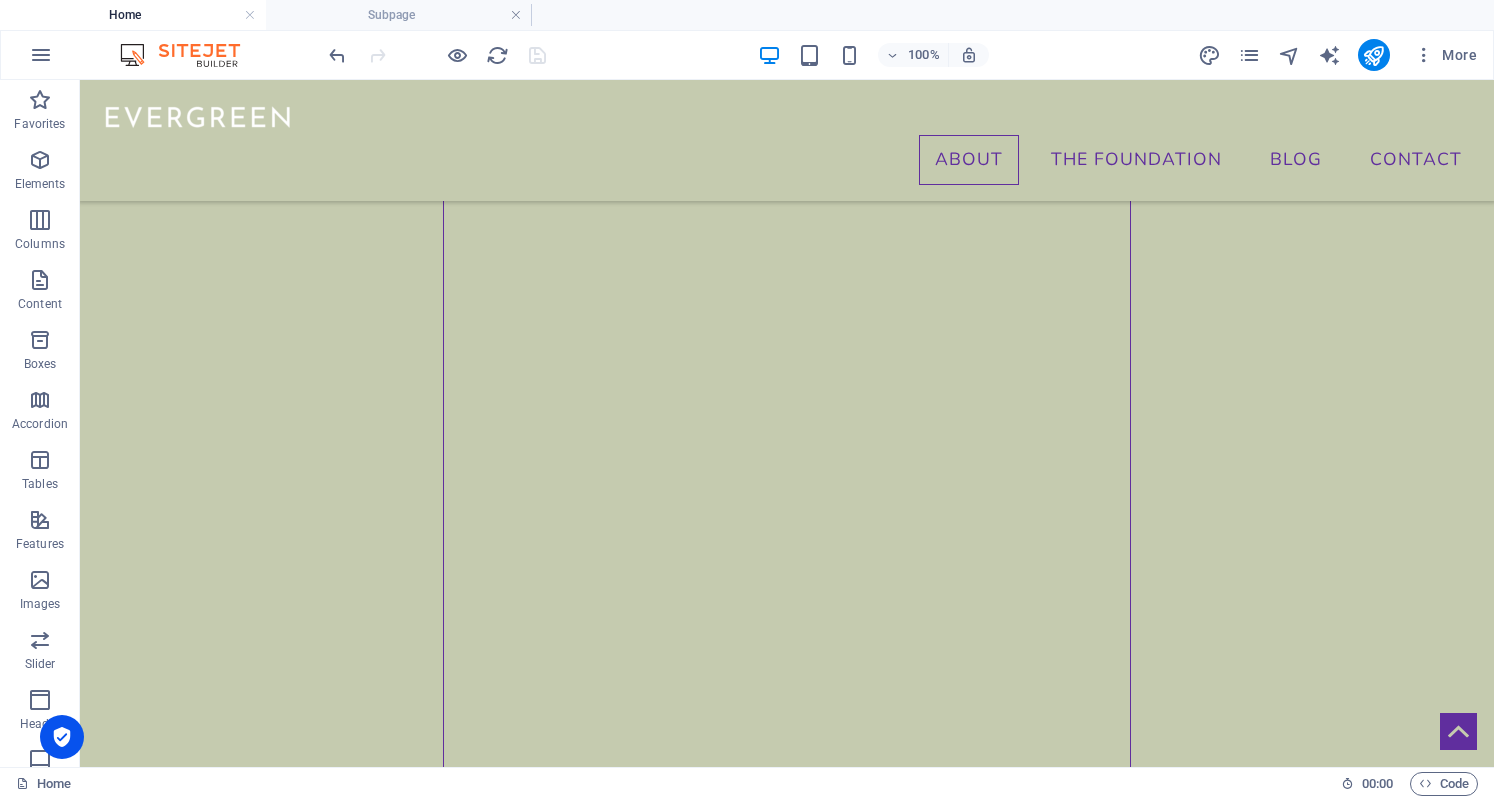 scroll, scrollTop: 6511, scrollLeft: 0, axis: vertical 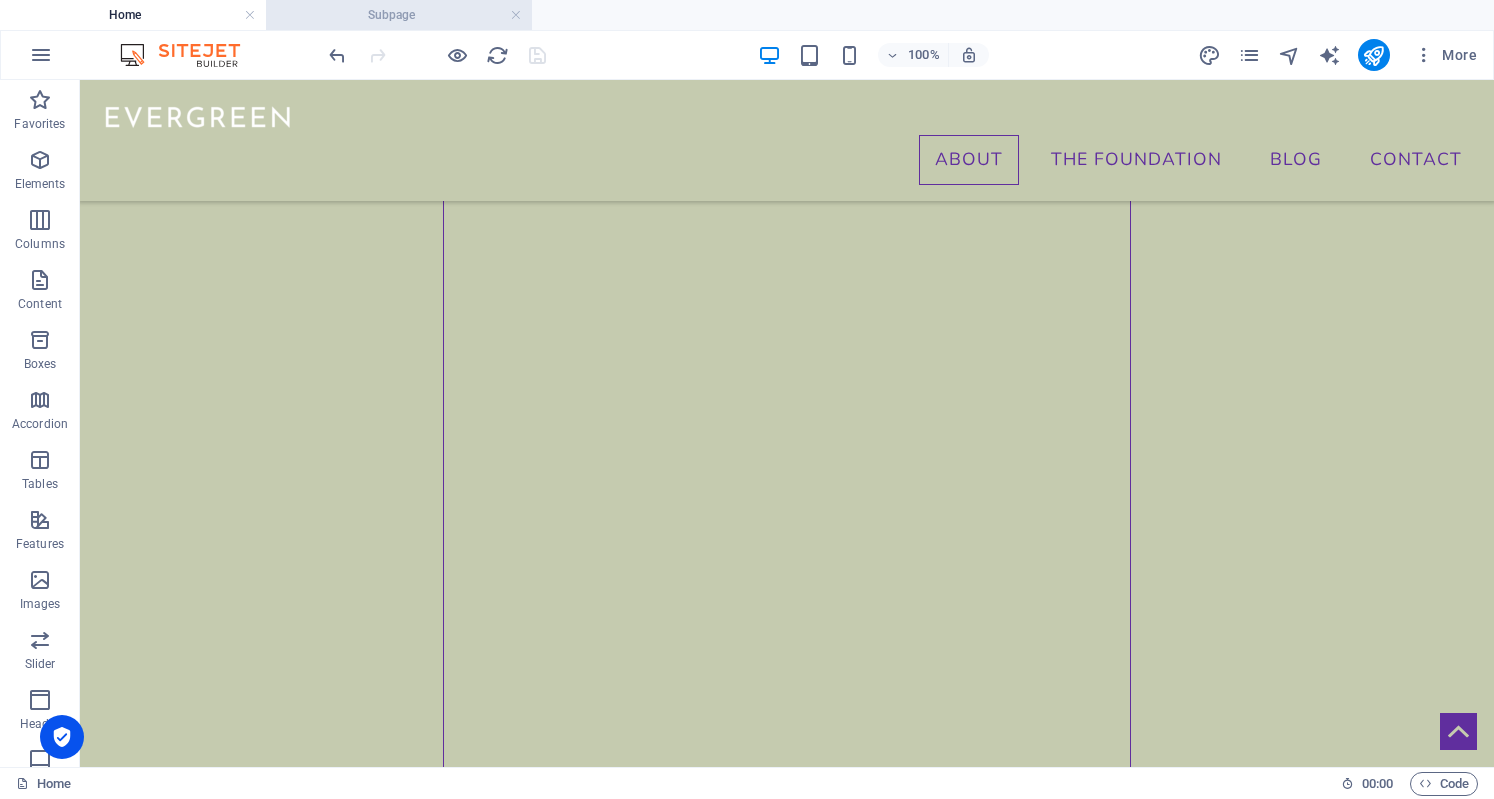 click on "Subpage" at bounding box center [399, 15] 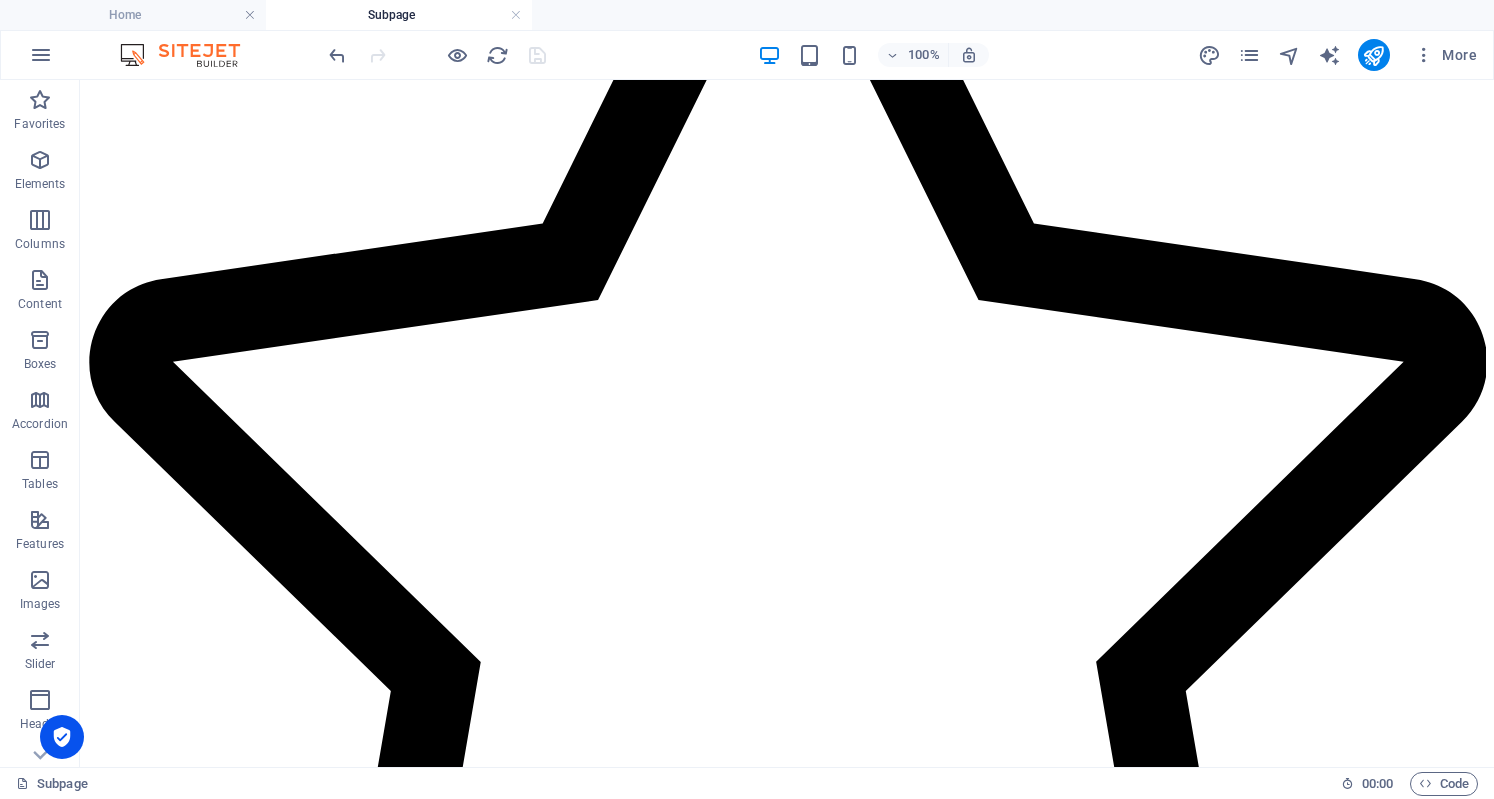 scroll, scrollTop: 3088, scrollLeft: 0, axis: vertical 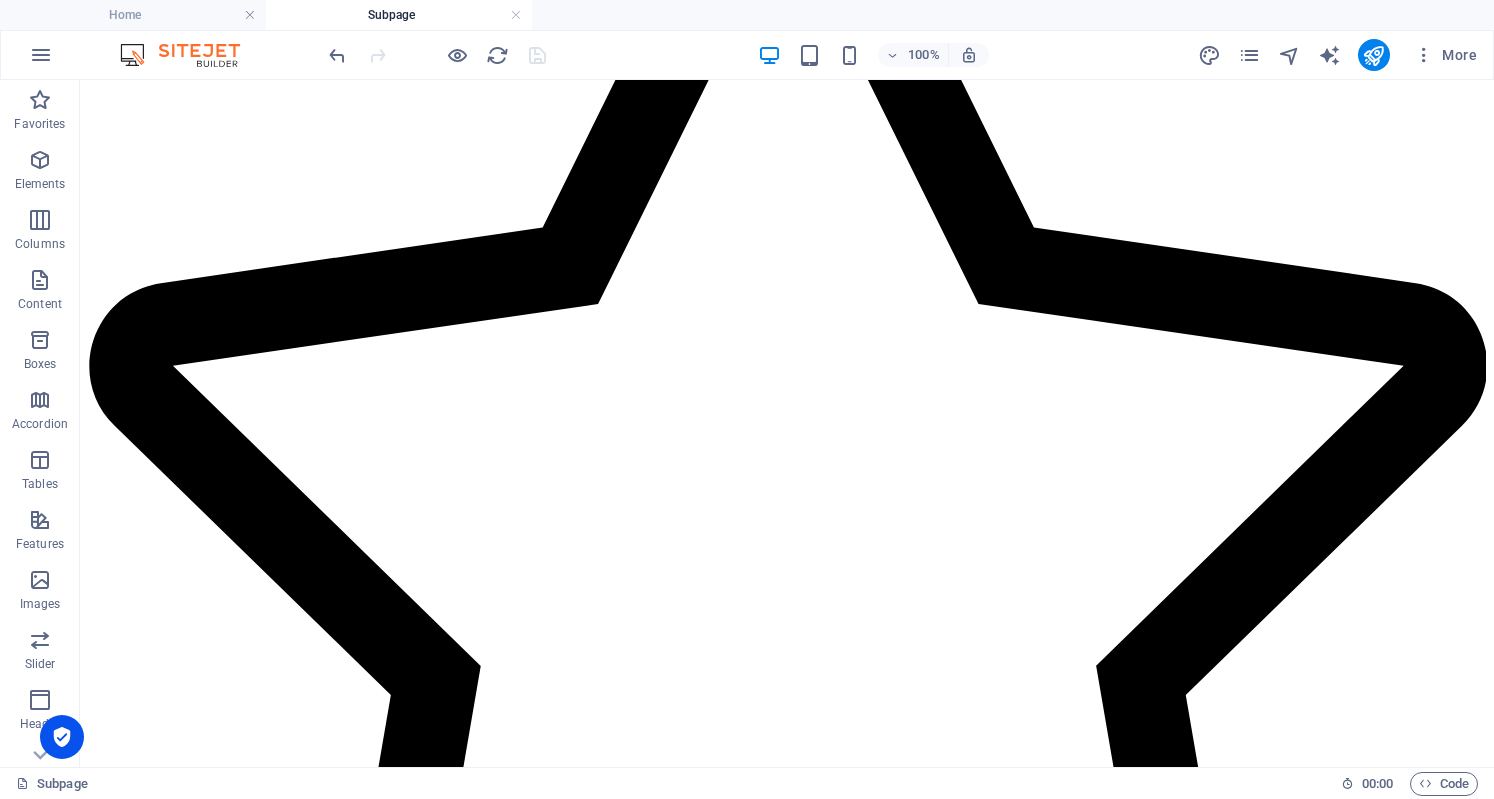 click on "VISION To build a world where individuals, regardless of background, have the tools, knowledge, and  support they need to live whole, healthy, and empowered lives. MISSION To transform lives by promoting whole-body wellness through access, awareness, and action. We are committed to creating sustainable change by focusing on mental health, nutrition, physical wellness, and health education. GET INVOLVED If you share our passion for equity in wellness and want to be part of something meaningful, we welcome your collaboration. We can create solutions that heal, uplift, and empower communities worldwide." at bounding box center [787, 8644] 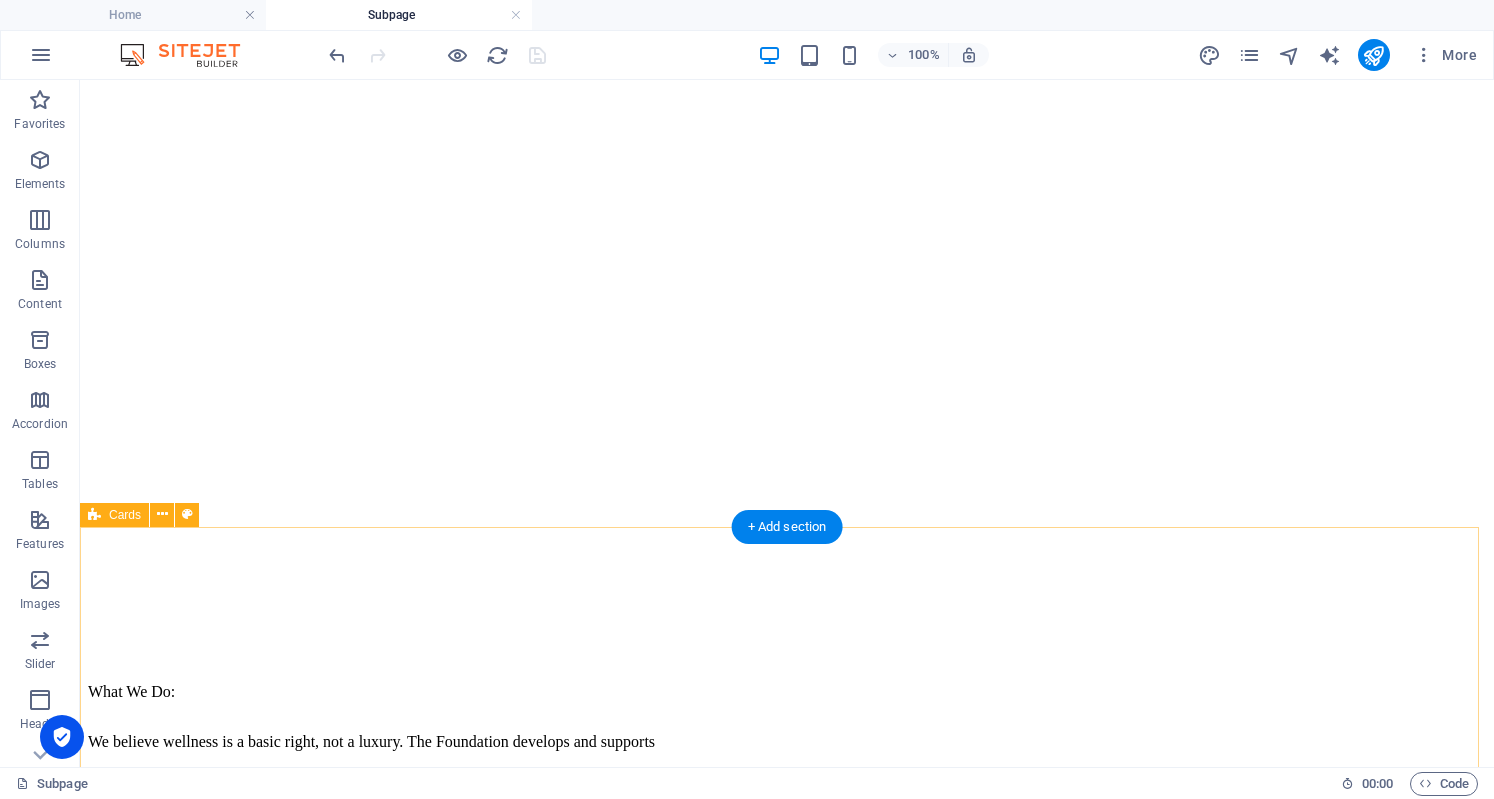 scroll, scrollTop: 2172, scrollLeft: 0, axis: vertical 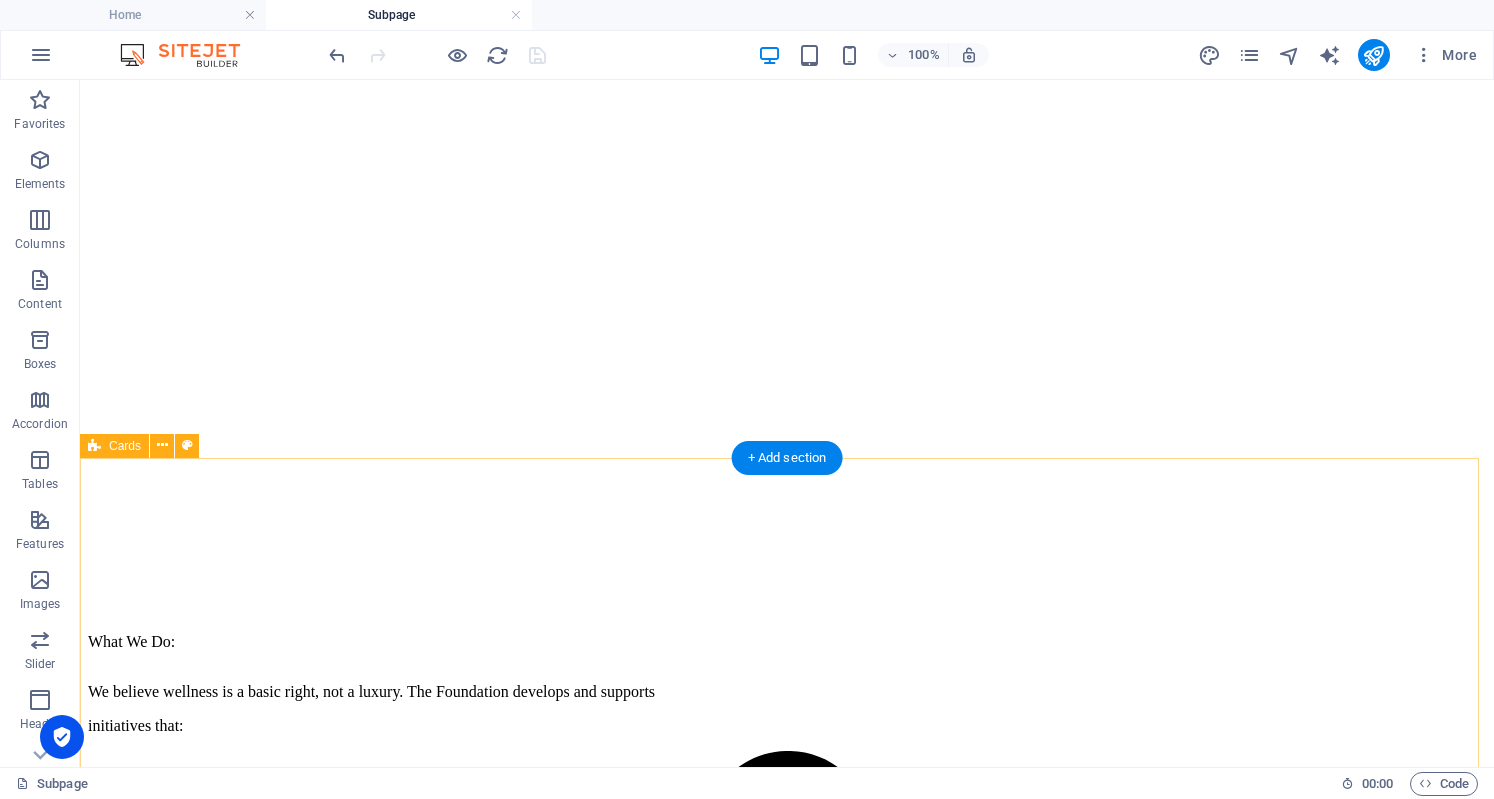 click on "VISION To build a world where individuals, regardless of background, have the tools, knowledge, and  support they need to live whole, healthy, and empowered lives. MISSION To transform lives by promoting whole-body wellness through access, awareness, and action. We are committed to creating sustainable change by focusing on mental health, nutrition, physical wellness, and health education. GET INVOLVED If you share our passion for equity in wellness and want to be part of something meaningful, we welcome your collaboration. We can create solutions that heal, uplift, and empower communities worldwide." at bounding box center [787, 9560] 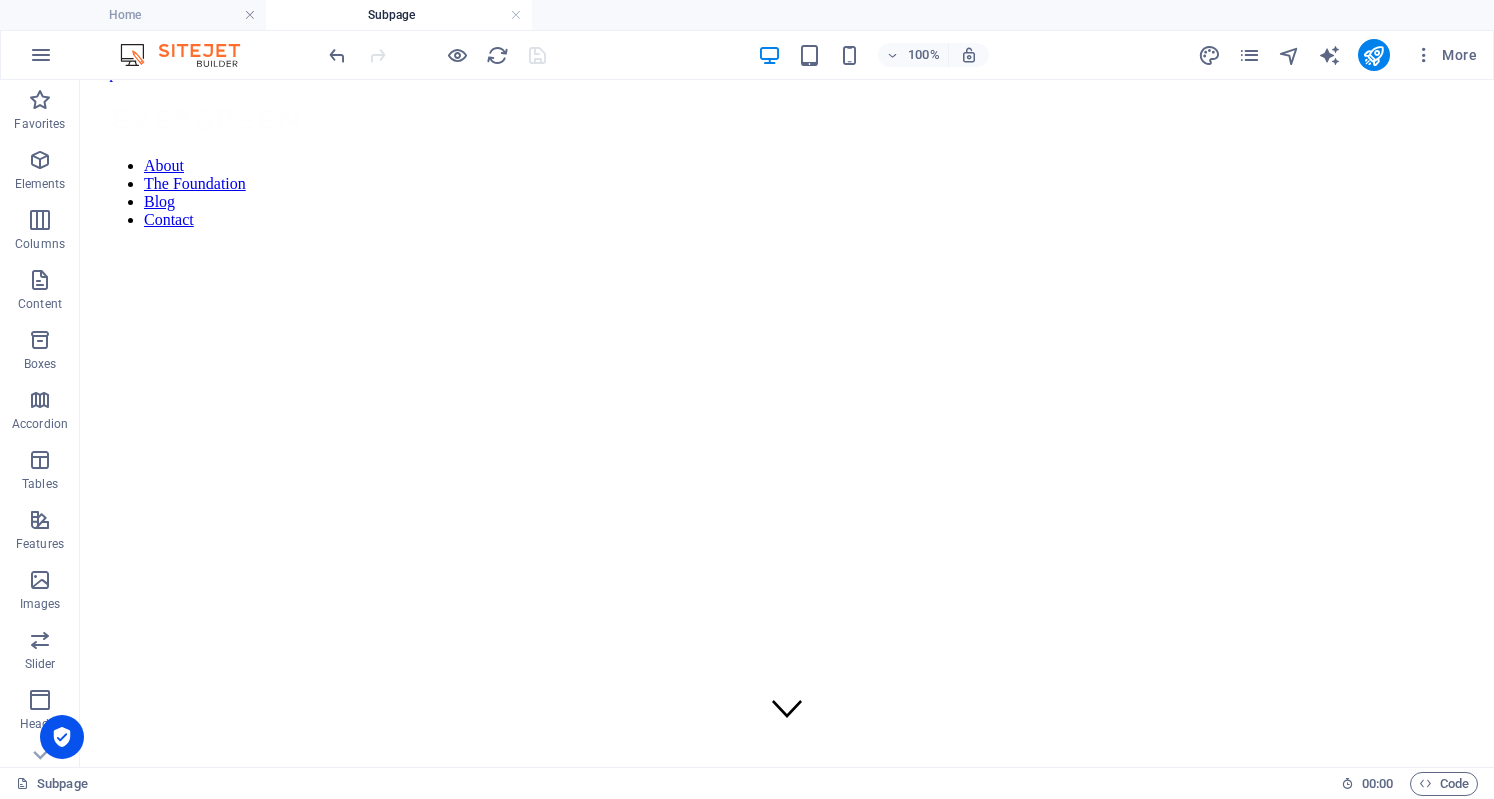 scroll, scrollTop: 0, scrollLeft: 0, axis: both 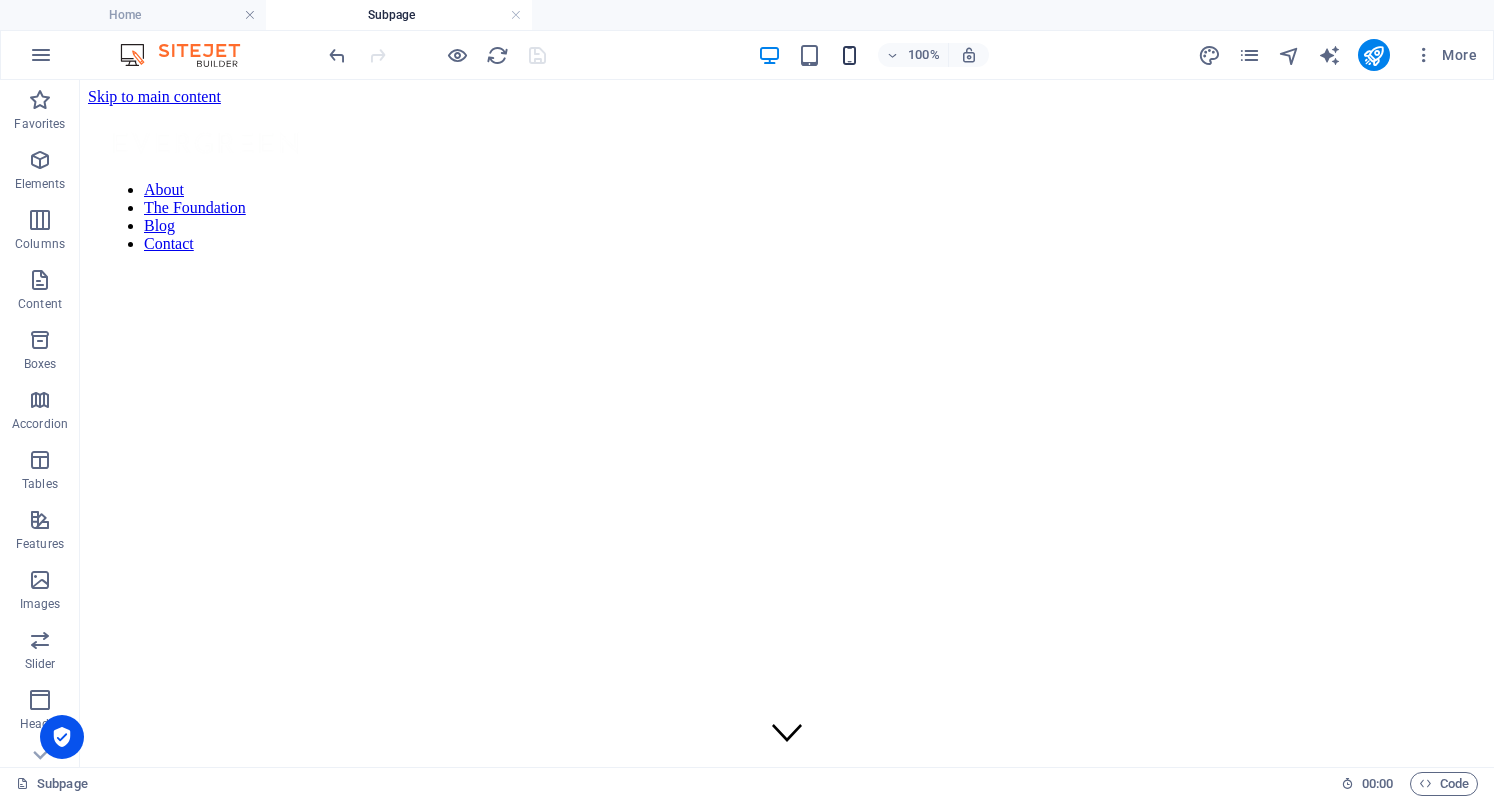 click at bounding box center [849, 55] 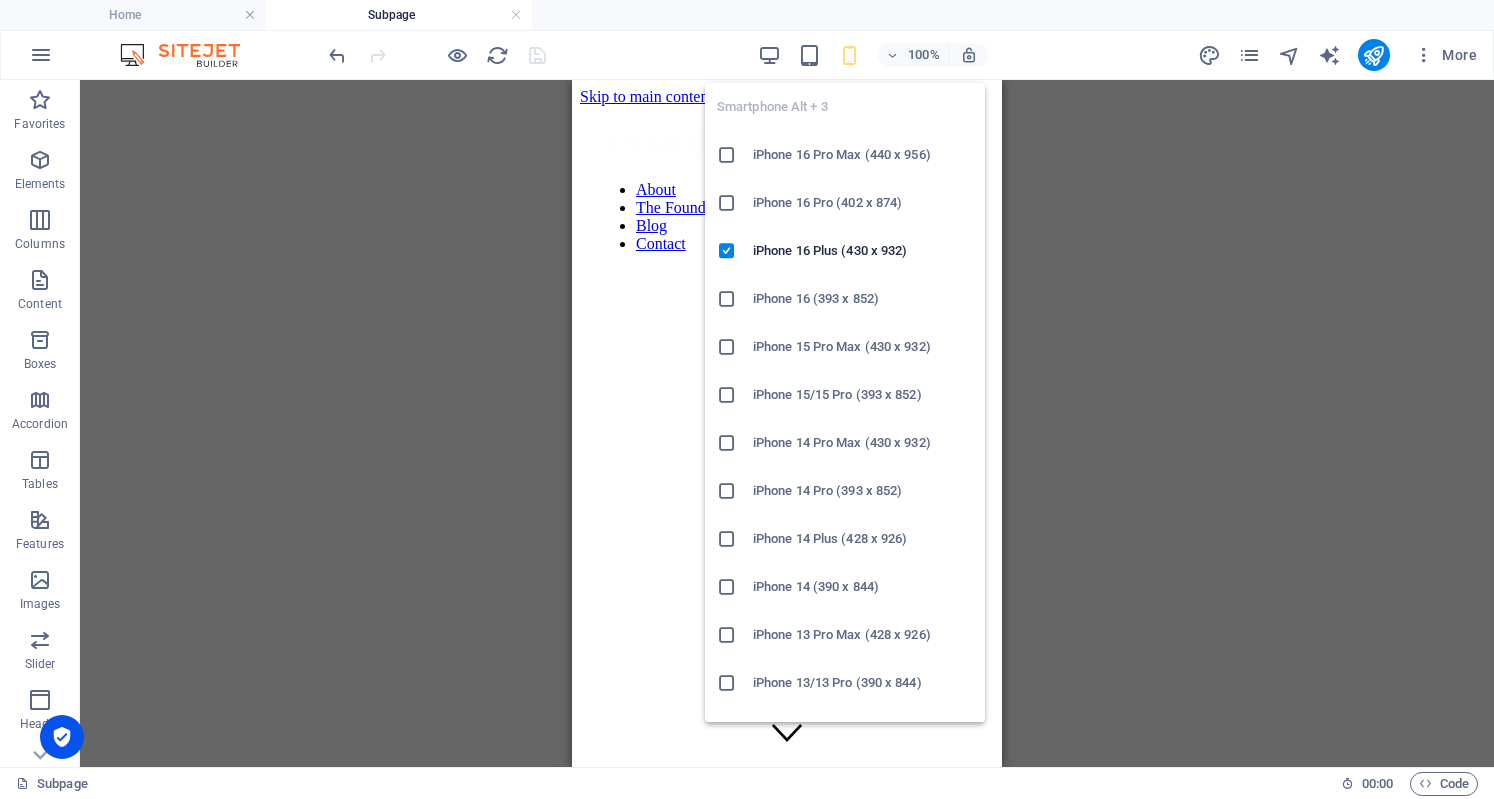 click on "[PERSON_NAME] FOUNDATION The [PERSON_NAME] Foundation is a purpose-driven organization founded to advance whole body wellness, mental, physical, nutritional, and emotional, through education, advocacy, and community-centered solutions. The Foundation seeks to create a lasting impact by bridging critical gaps in wellness and healthcare, particularly in underserved communities." at bounding box center [787, 1482] 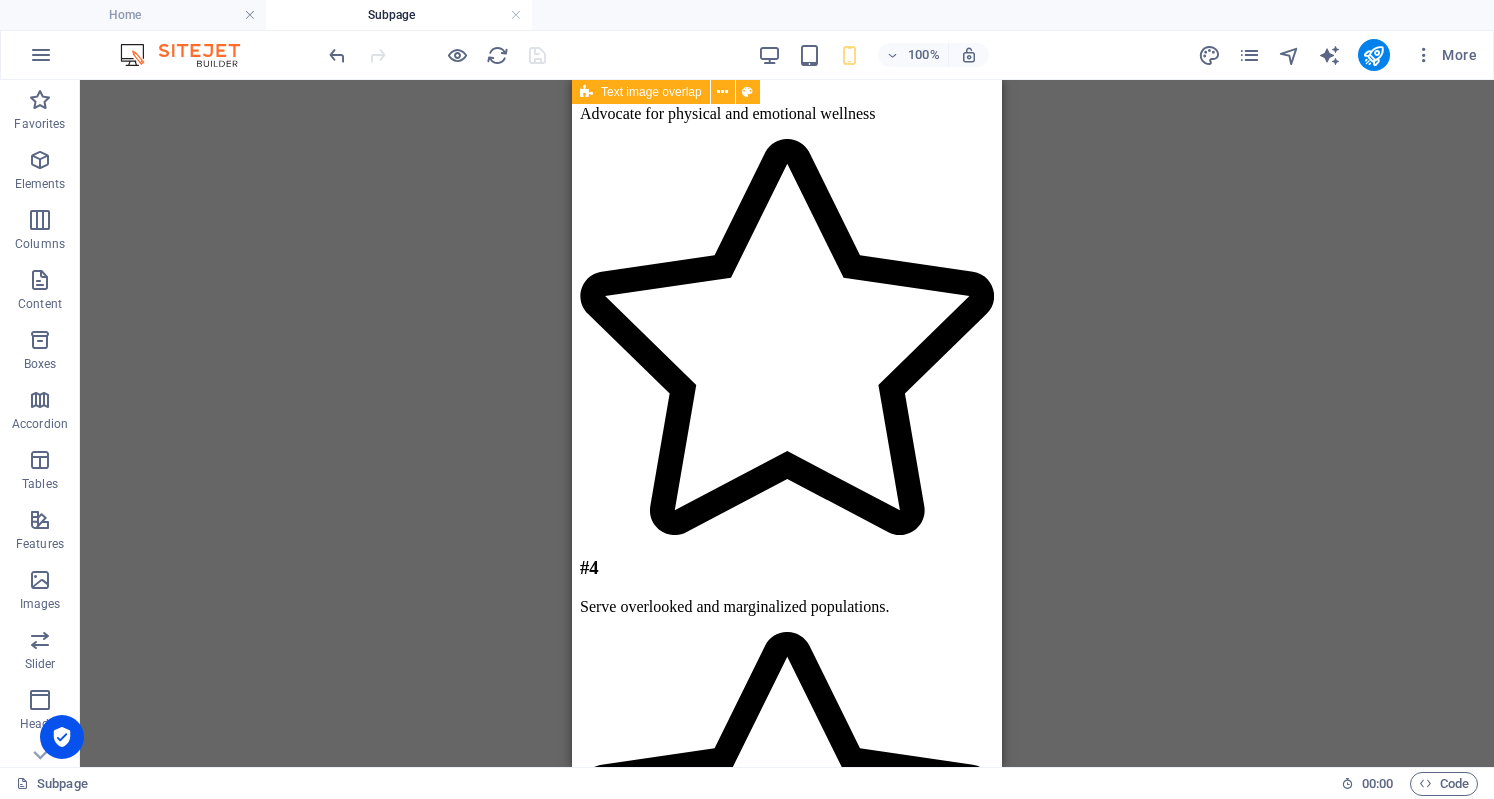 scroll, scrollTop: 4772, scrollLeft: 0, axis: vertical 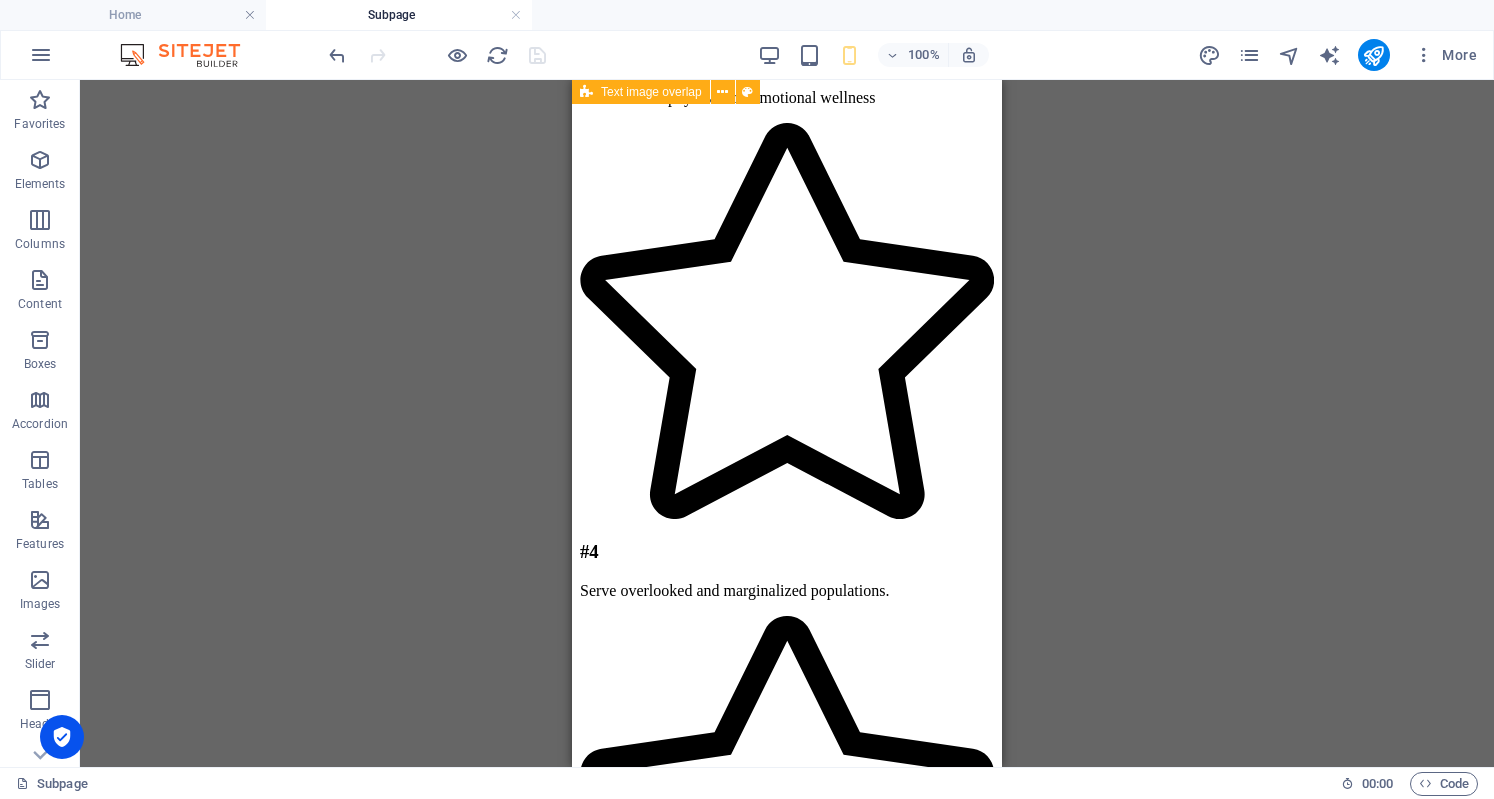 click at bounding box center [787, 2530] 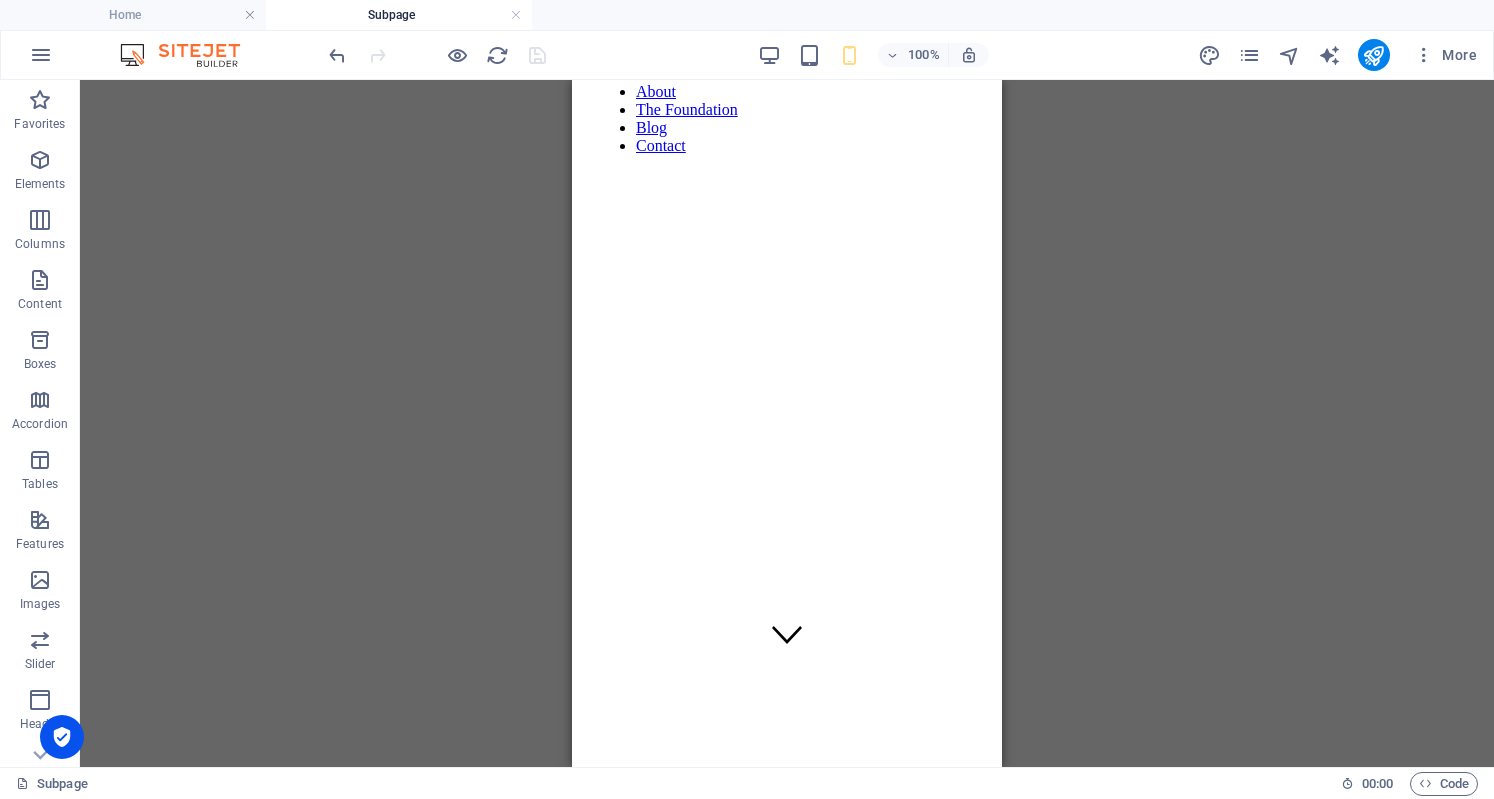 scroll, scrollTop: 0, scrollLeft: 0, axis: both 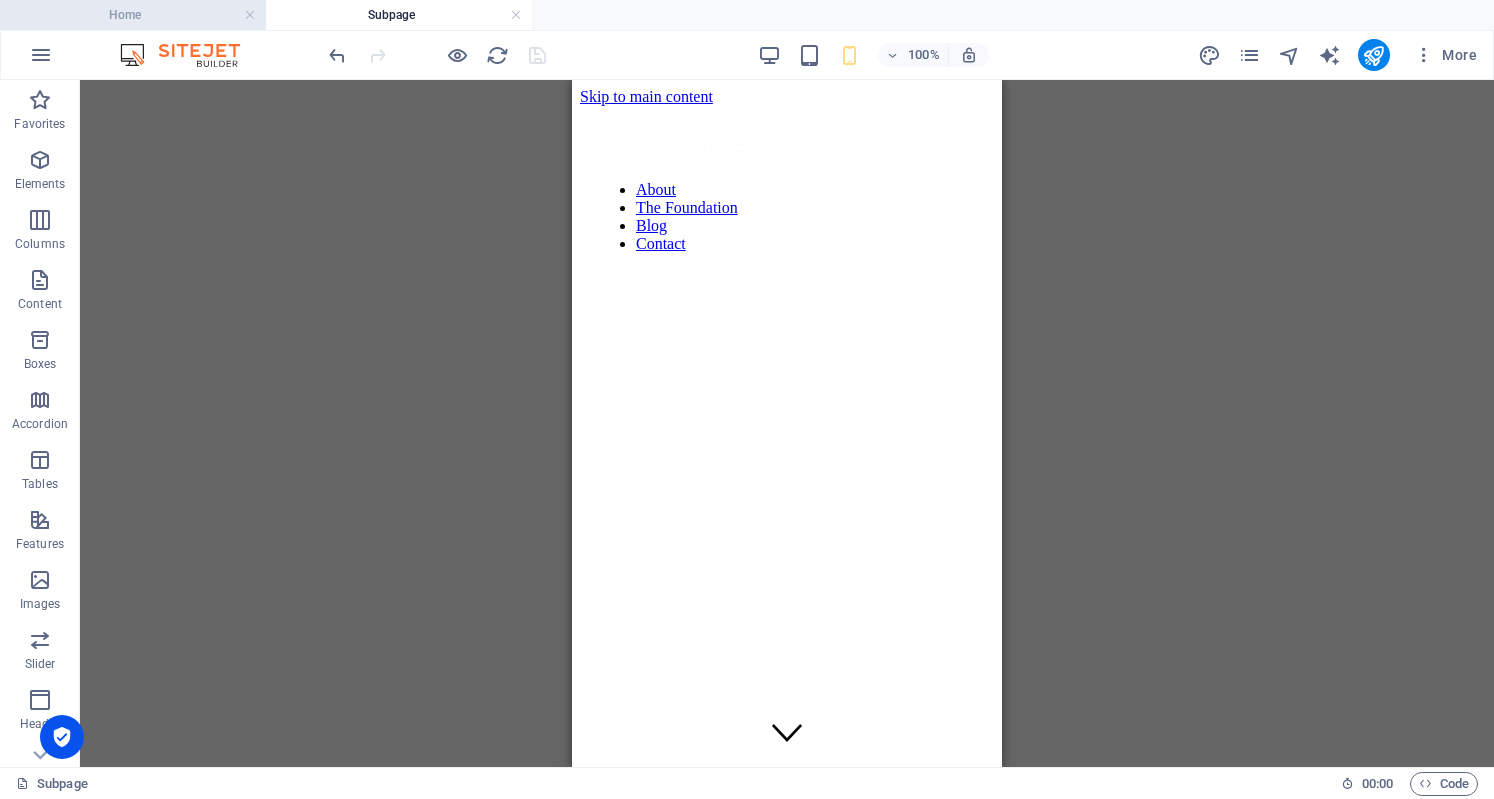 click on "Home" at bounding box center (133, 15) 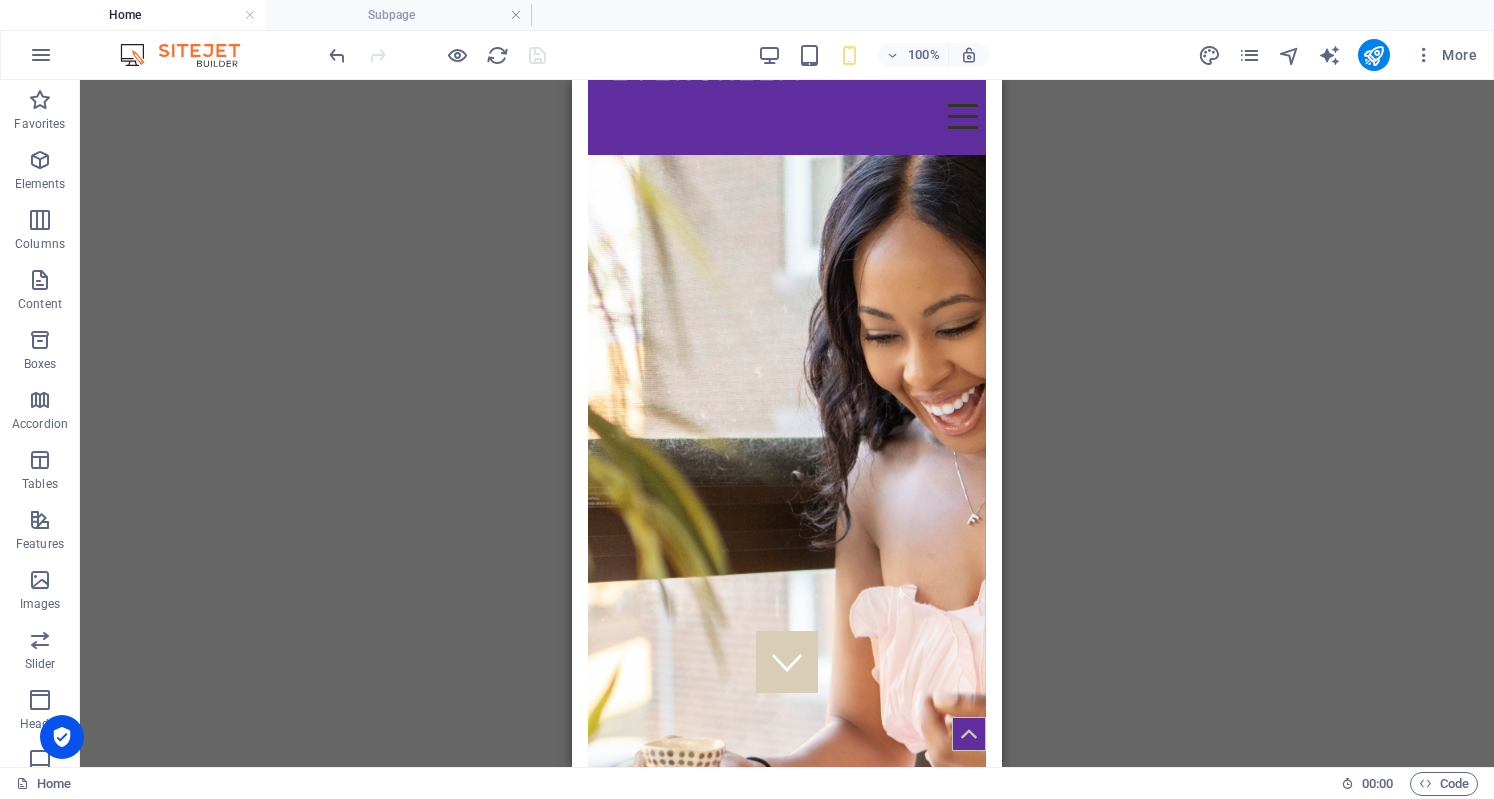 scroll, scrollTop: 0, scrollLeft: 0, axis: both 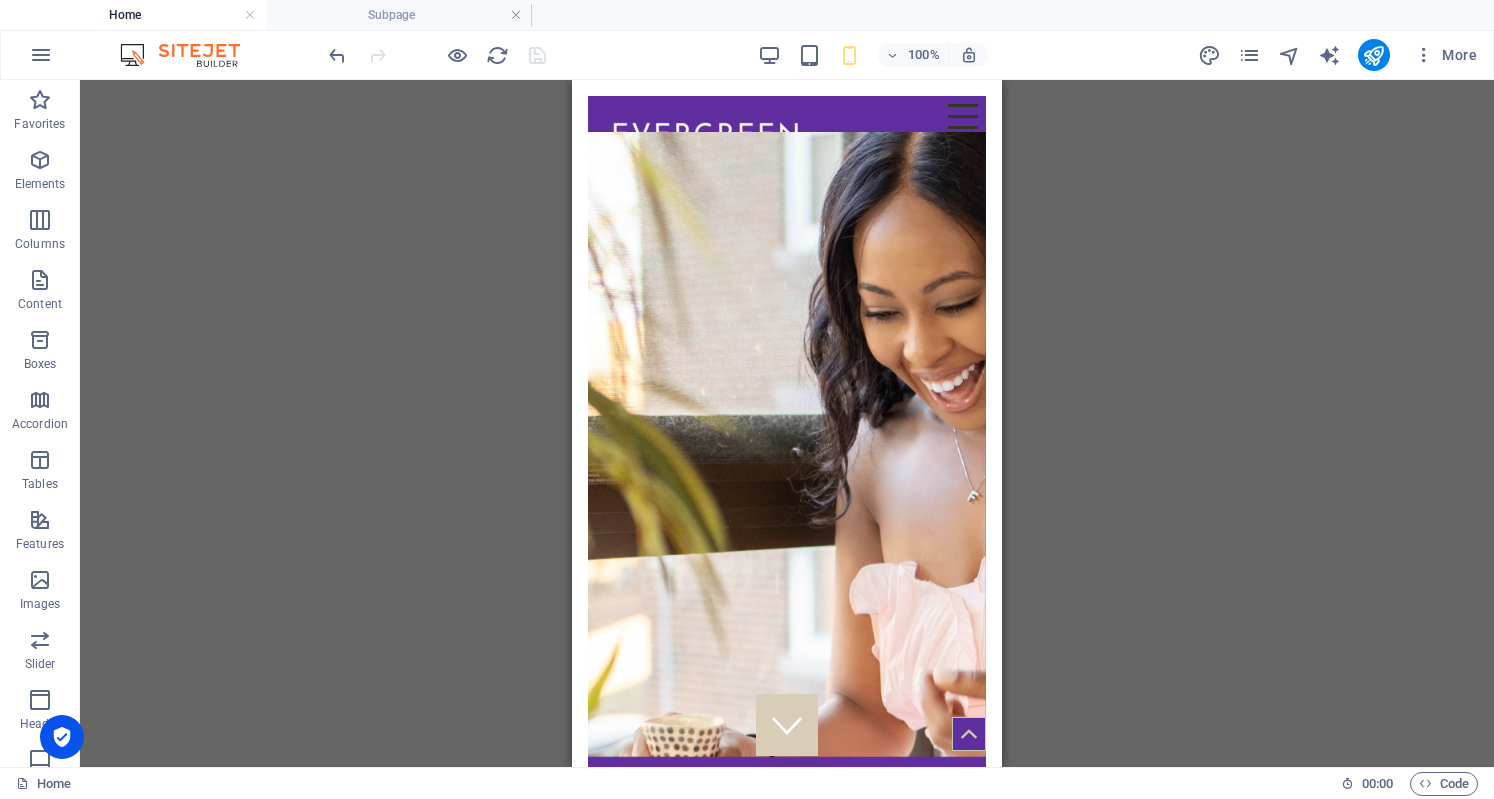 click at bounding box center [963, 116] 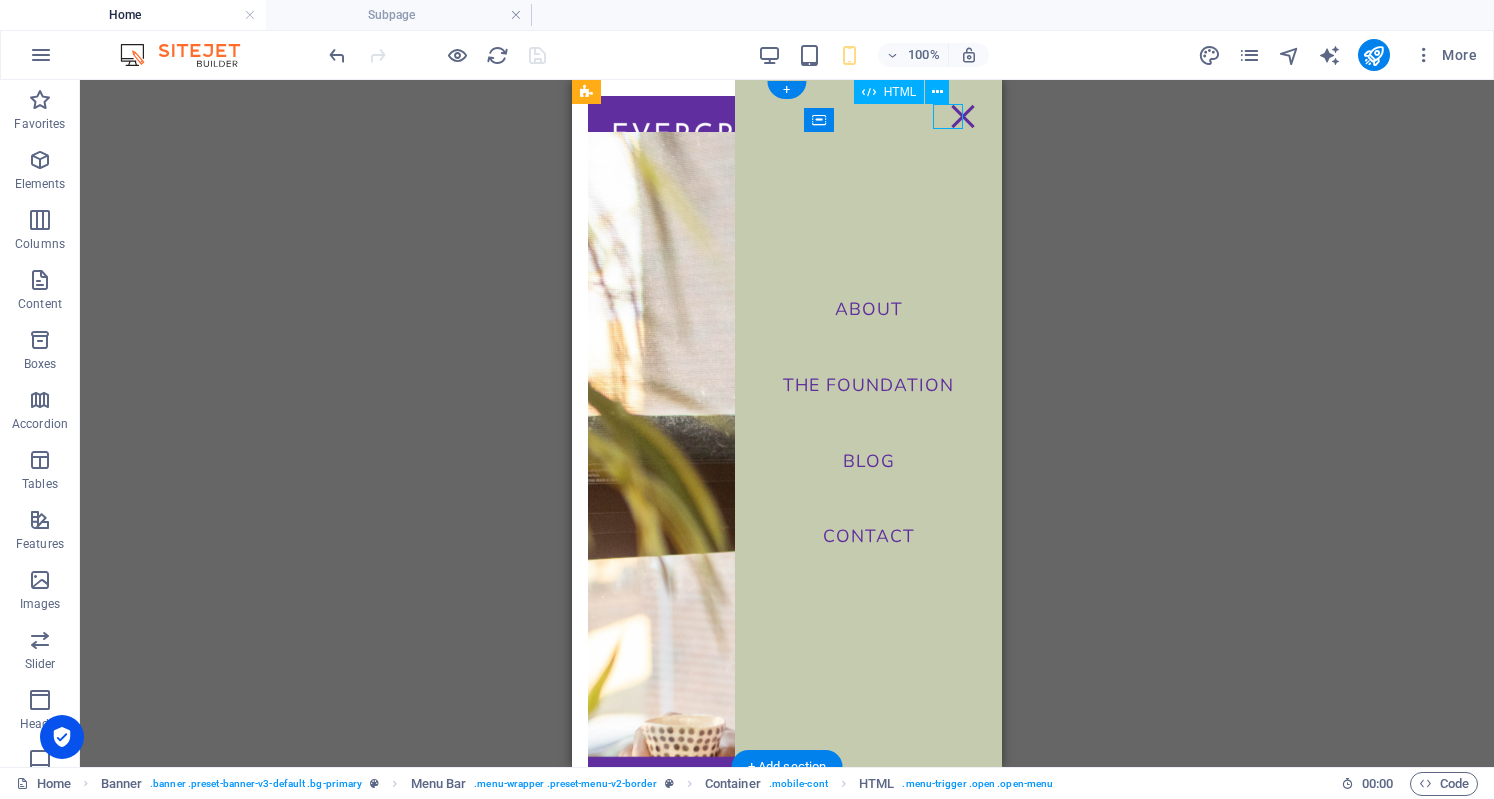 click at bounding box center (963, 116) 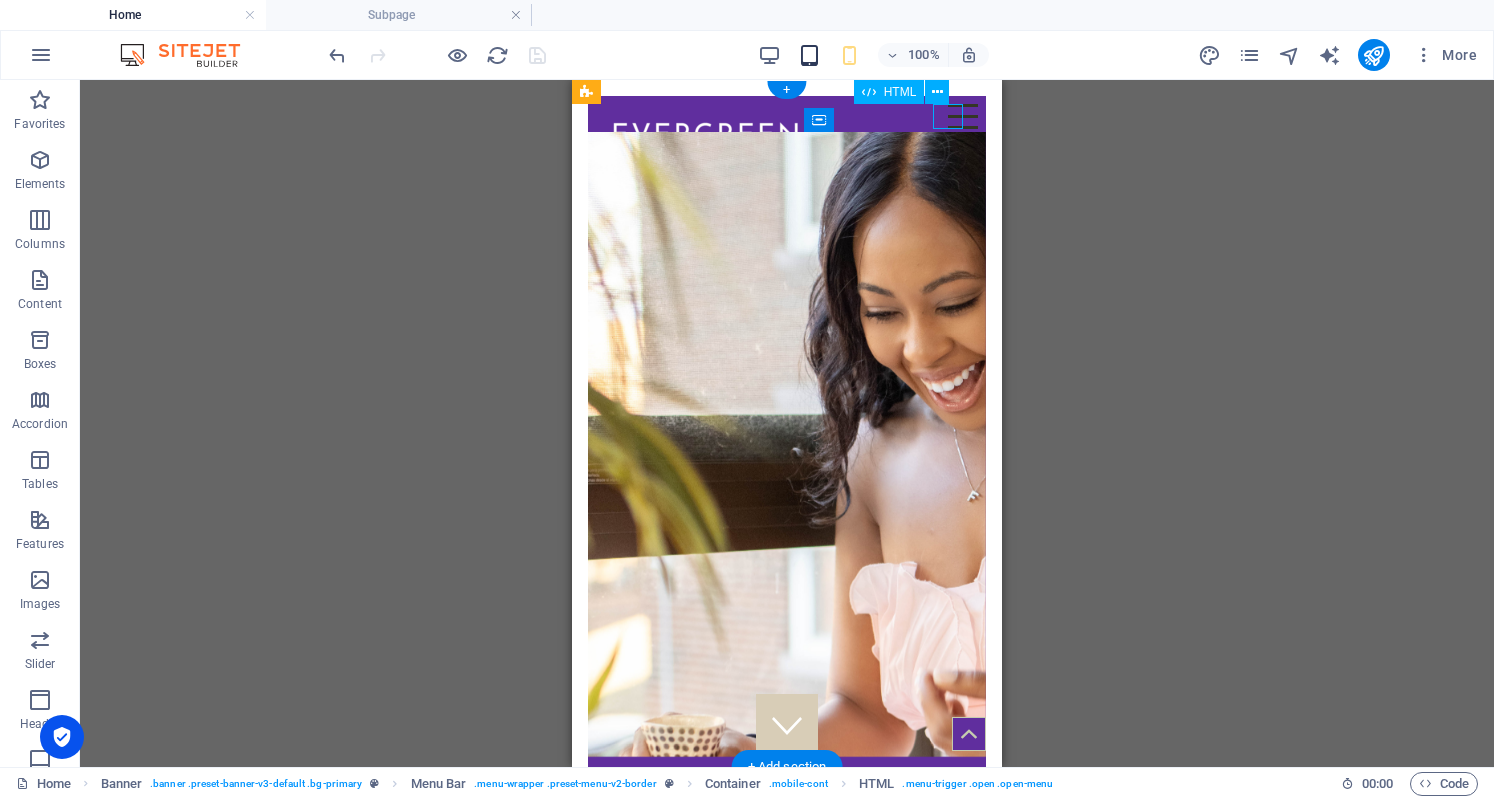 click at bounding box center [809, 55] 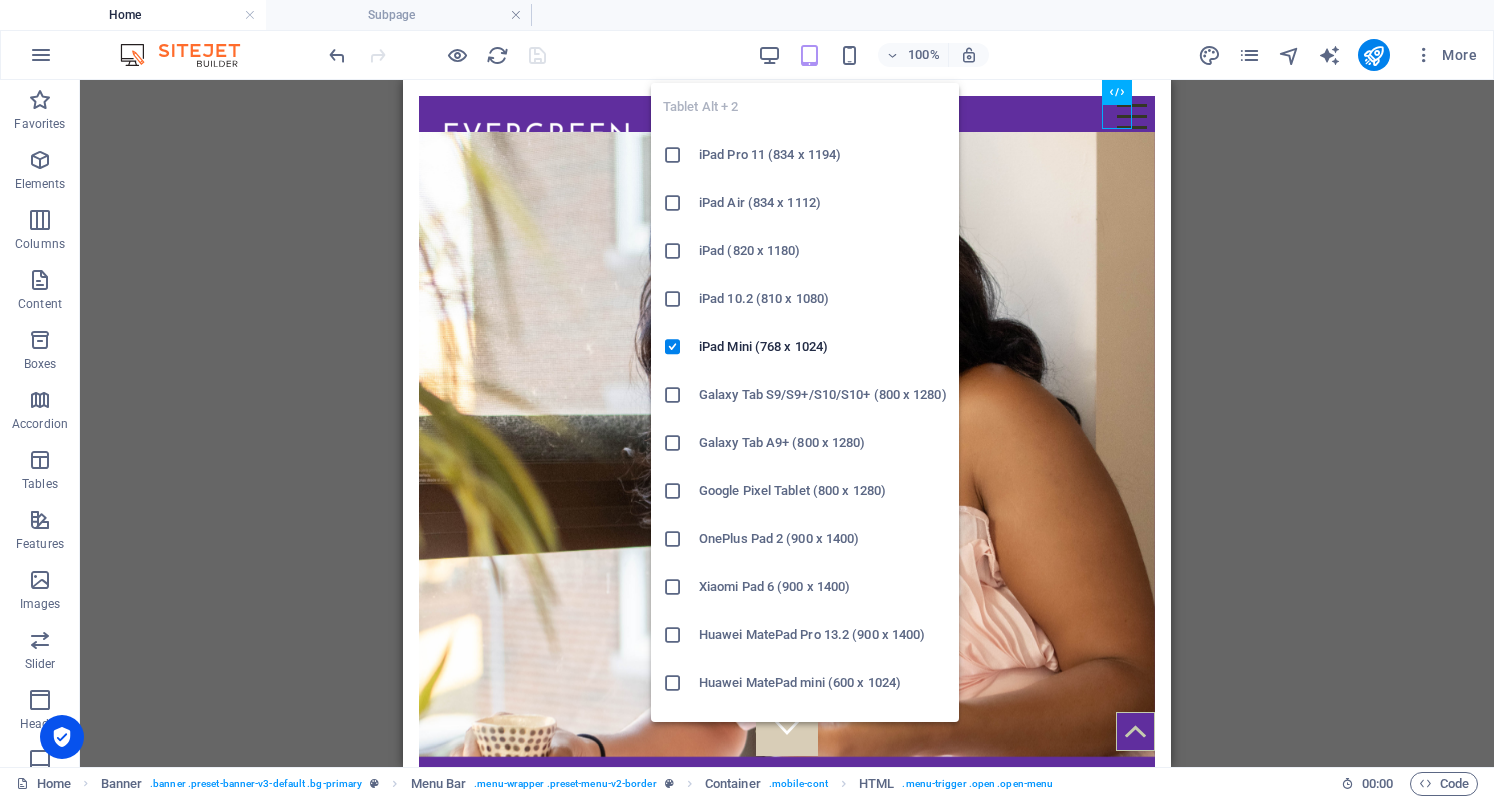 click on "[PERSON_NAME]" at bounding box center [787, 971] 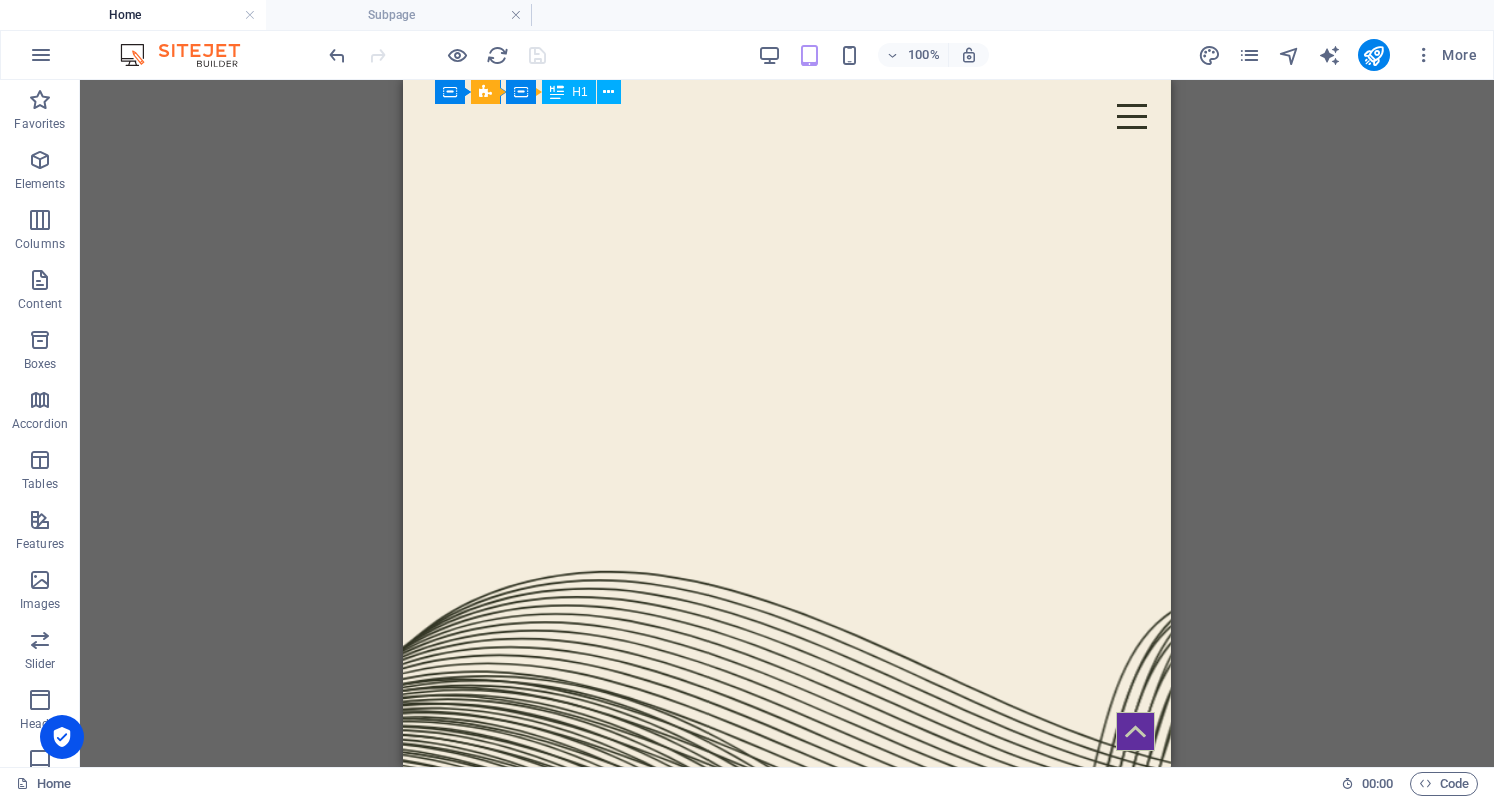scroll, scrollTop: 0, scrollLeft: 0, axis: both 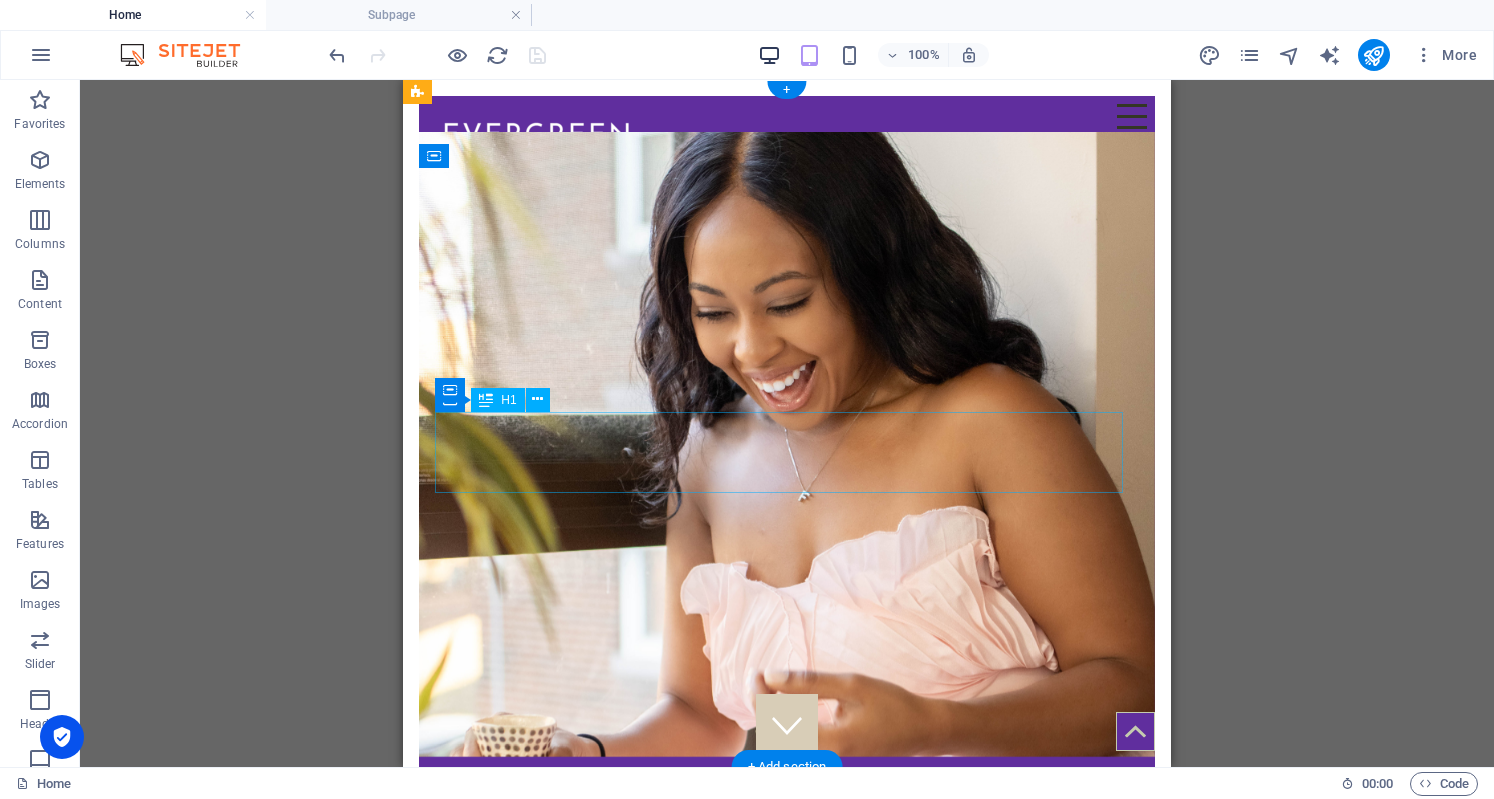 click at bounding box center (769, 55) 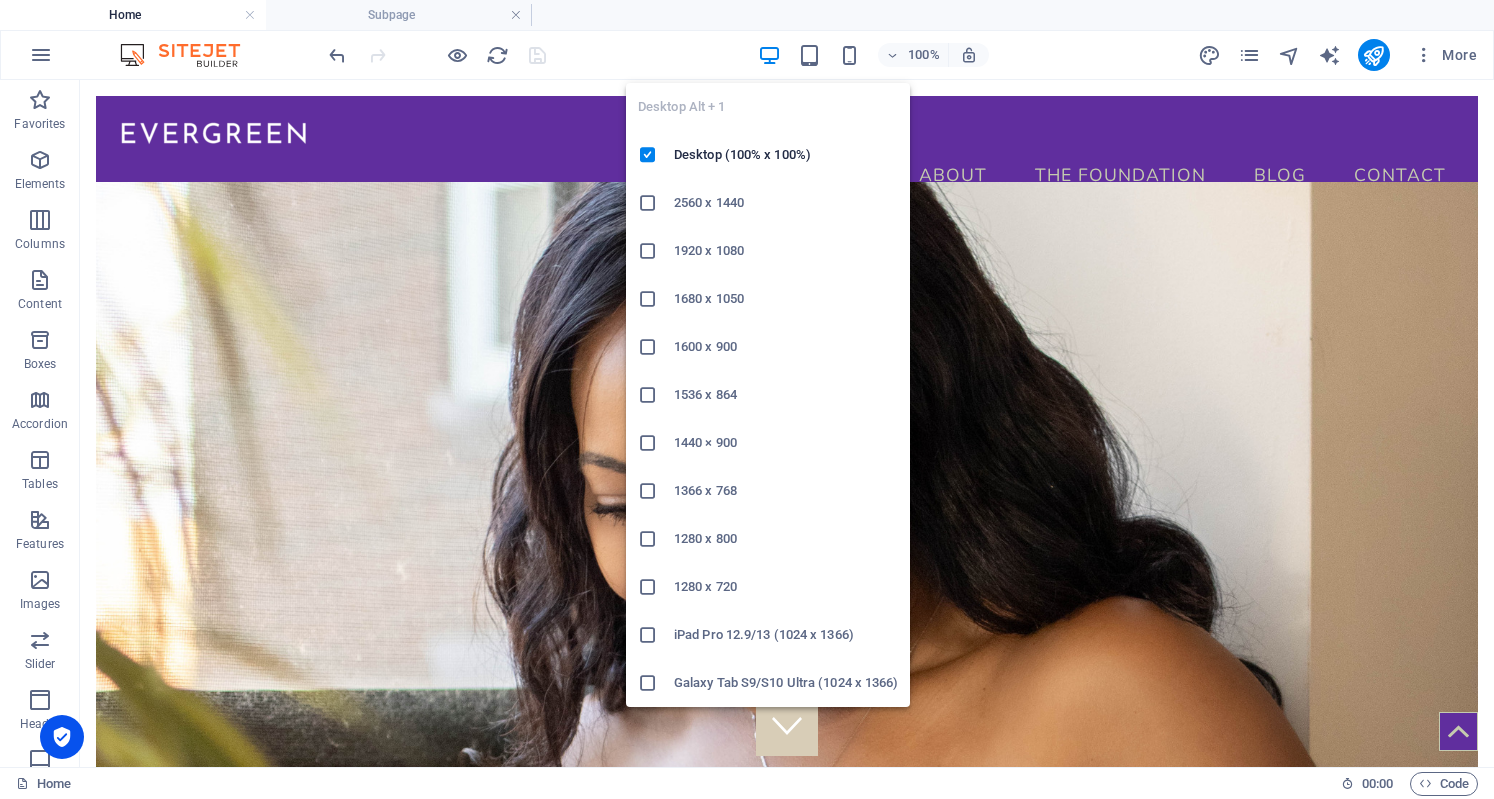 click at bounding box center (787, 494) 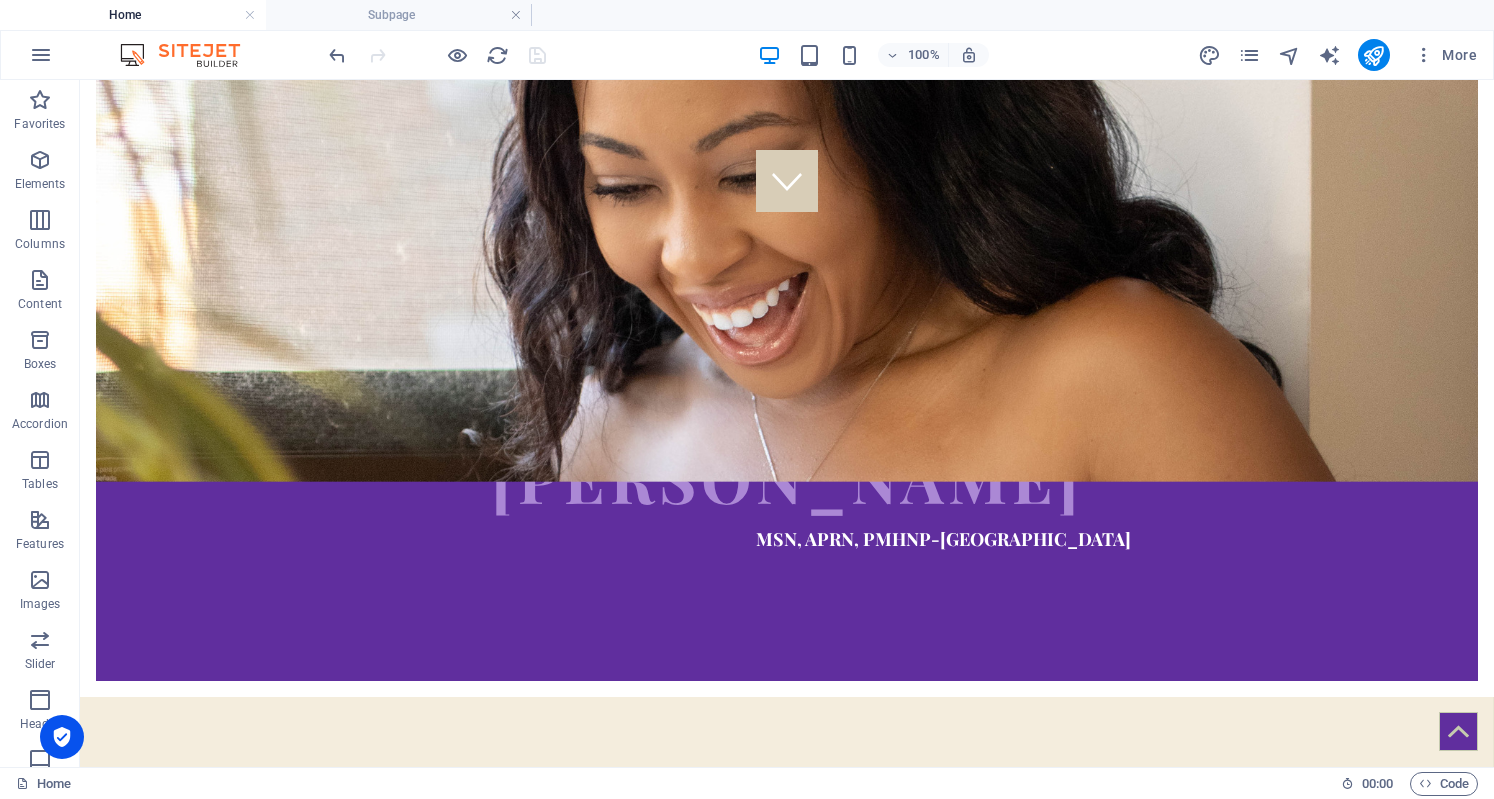 scroll, scrollTop: 0, scrollLeft: 0, axis: both 